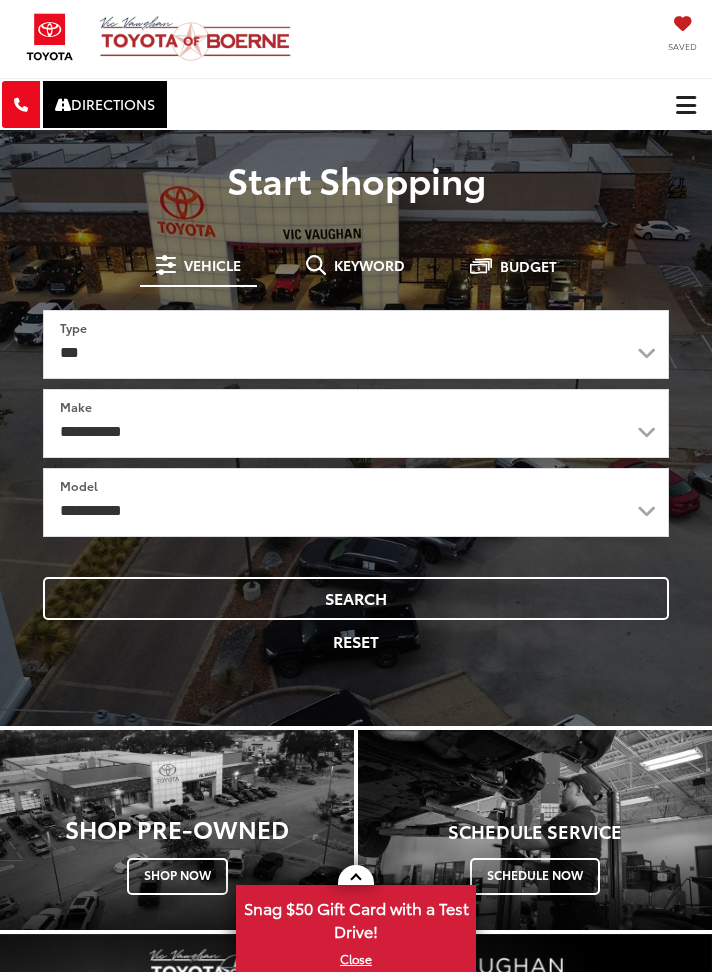 select on "******" 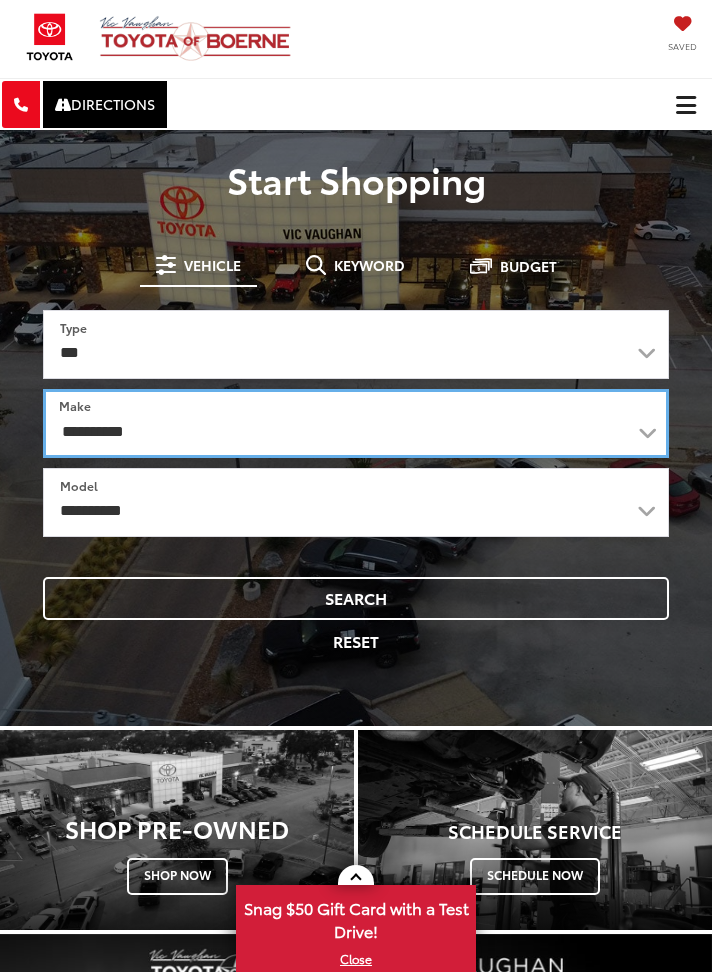 click on "**********" at bounding box center [356, 423] 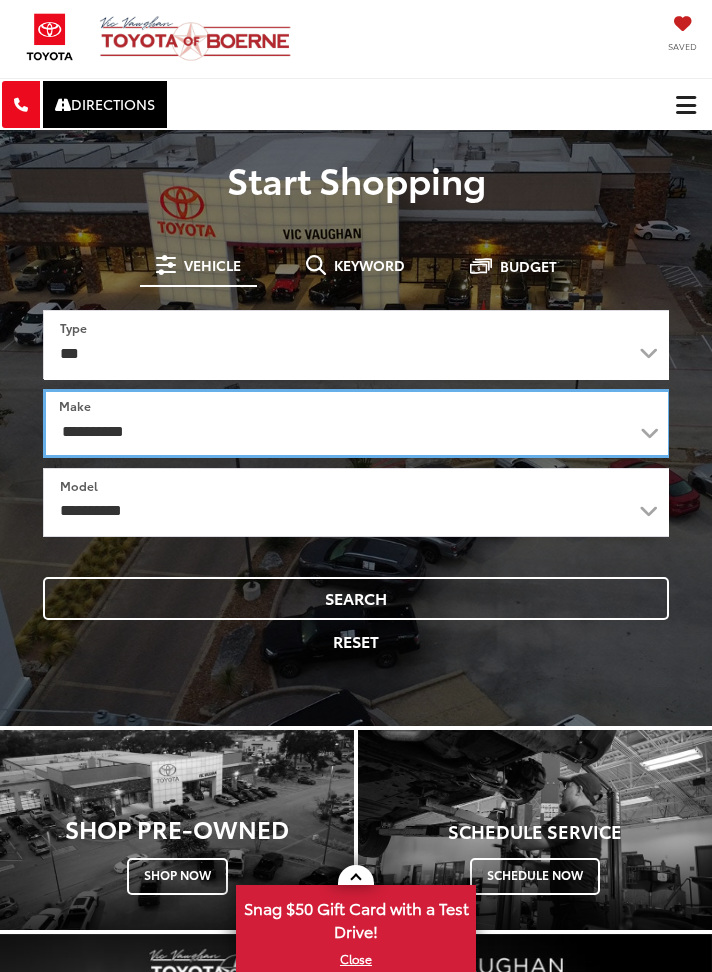 scroll, scrollTop: 0, scrollLeft: 0, axis: both 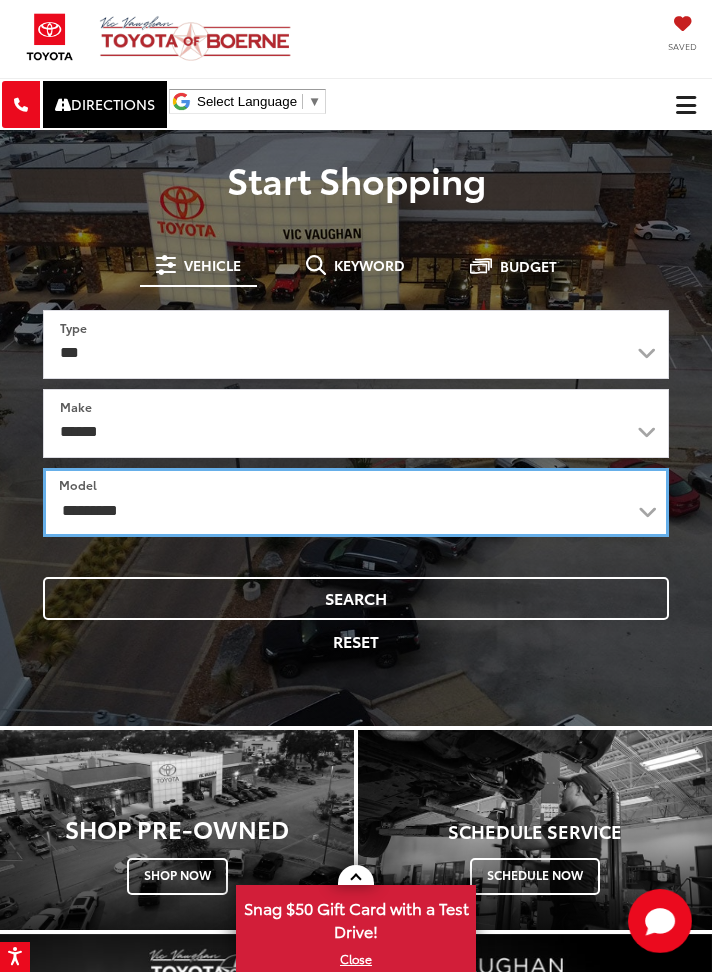 click on "**********" at bounding box center [356, 502] 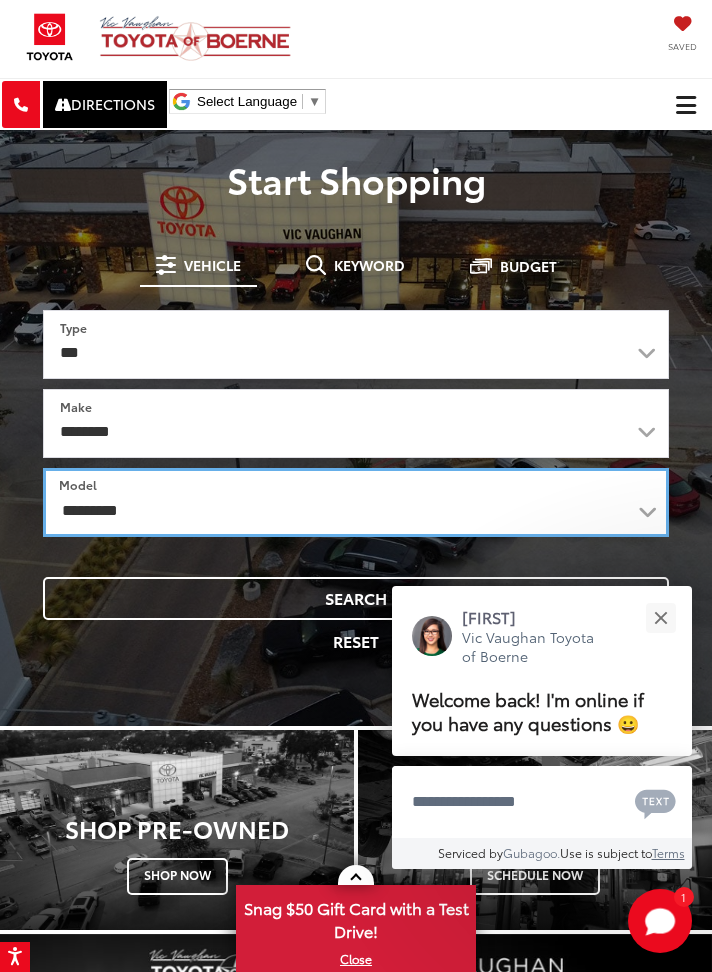 select on "******" 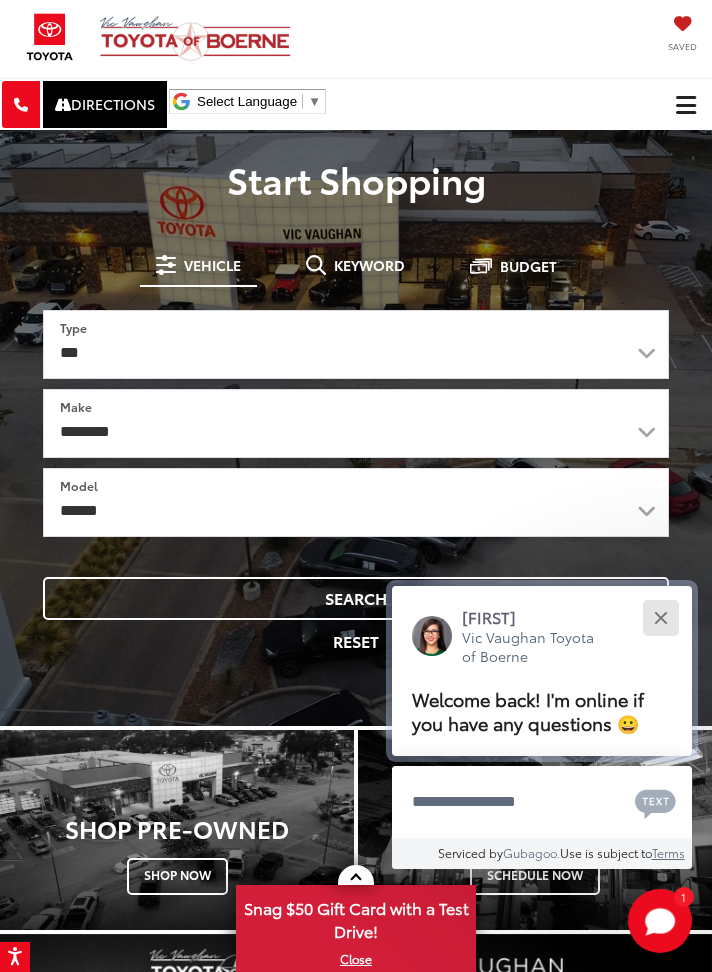 click at bounding box center (660, 617) 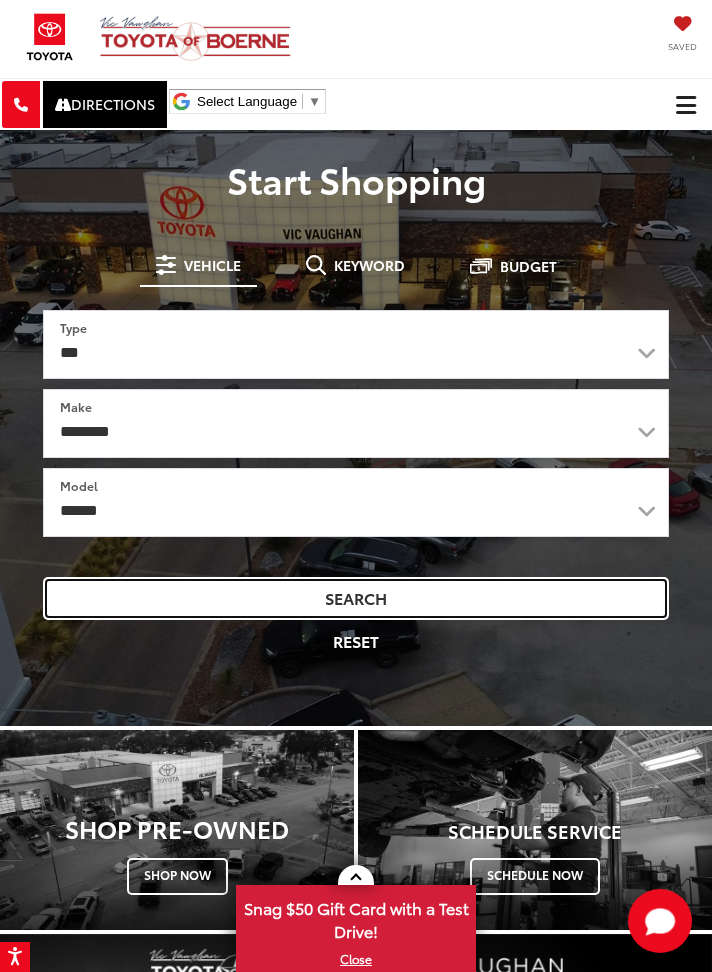click on "Search" at bounding box center (356, 598) 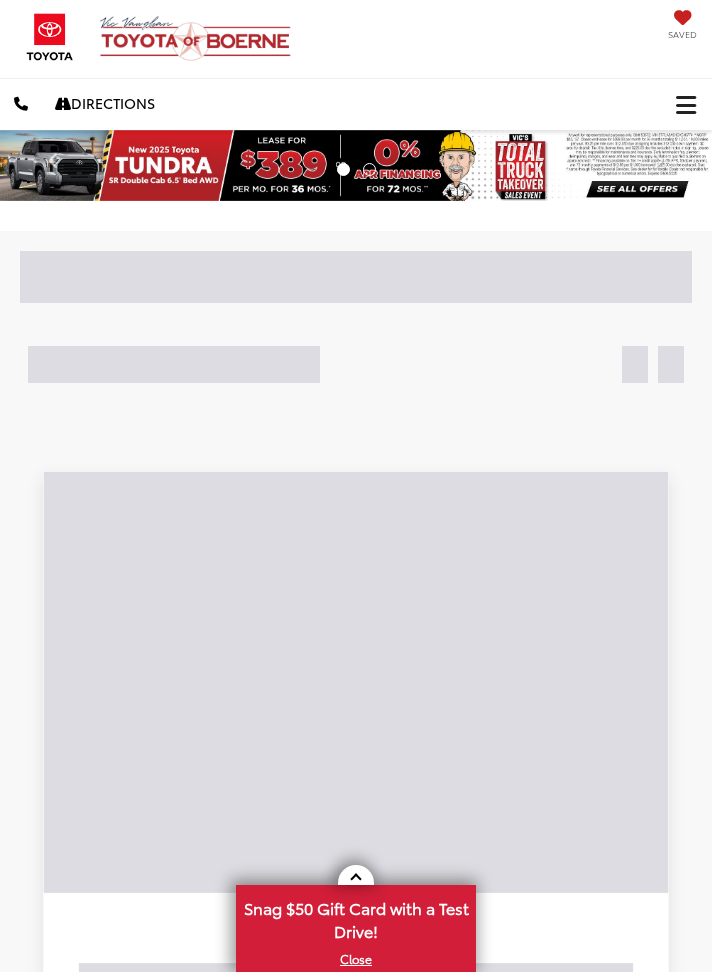 scroll, scrollTop: 0, scrollLeft: 0, axis: both 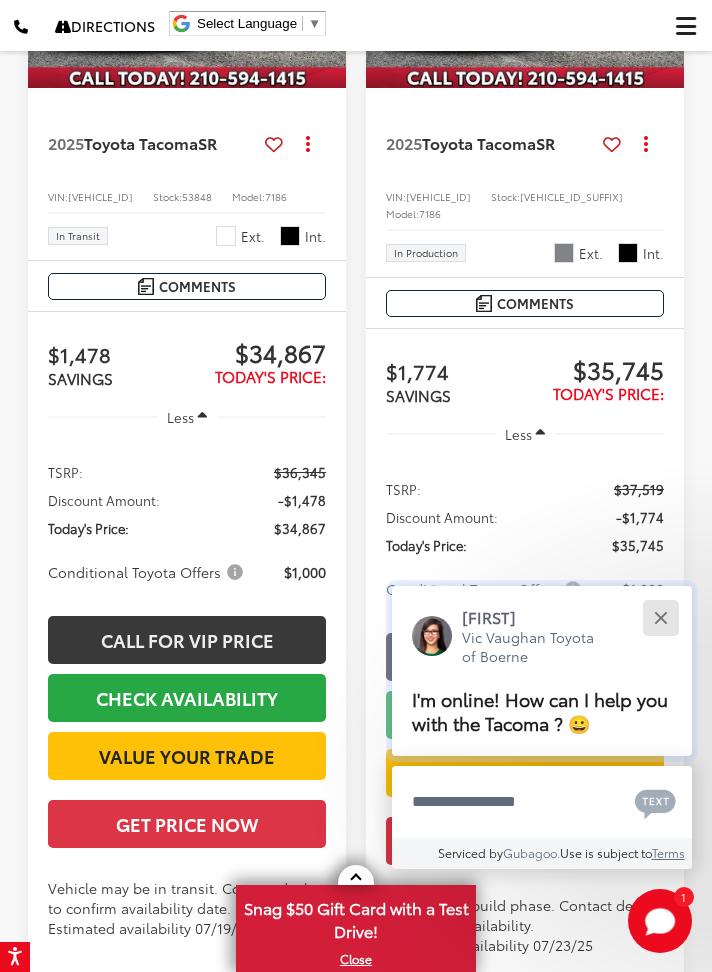 click at bounding box center [660, 617] 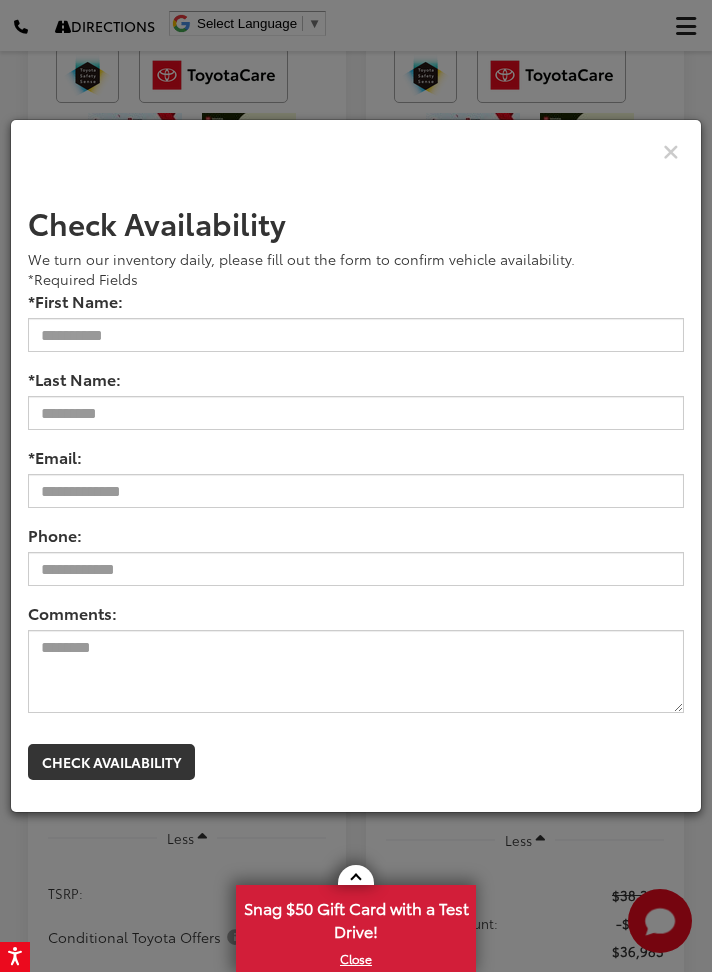 scroll, scrollTop: 6744, scrollLeft: 0, axis: vertical 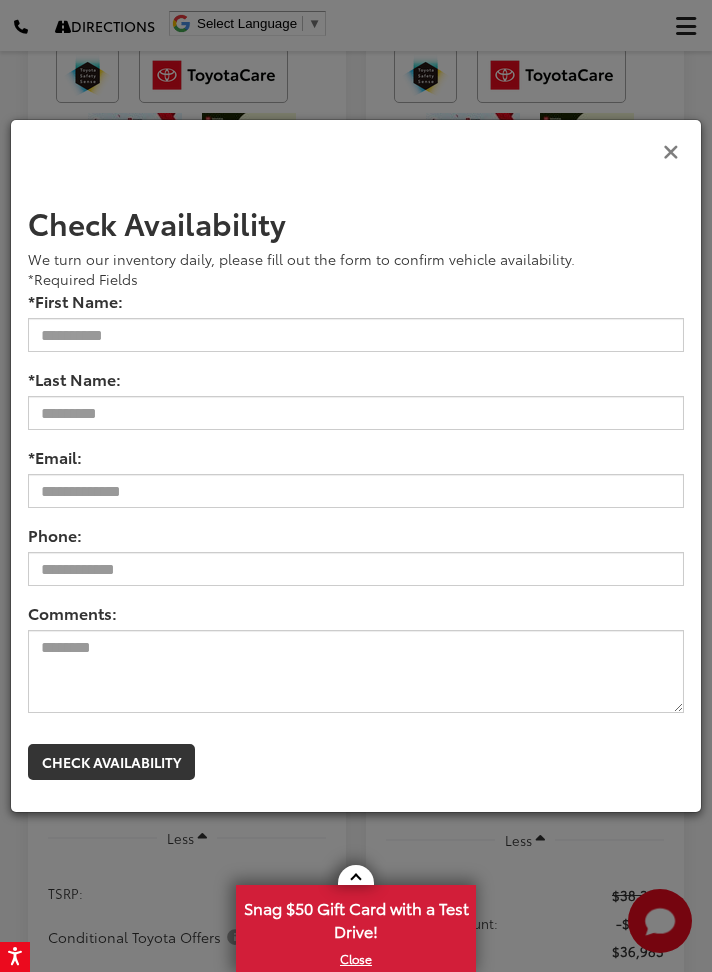 click at bounding box center [671, 150] 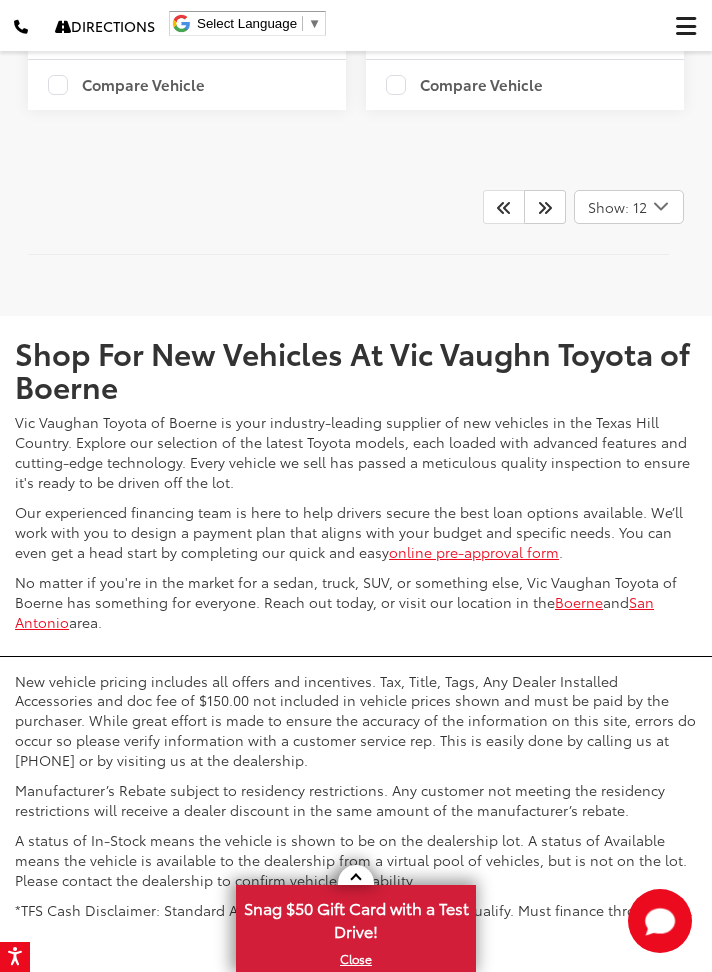 scroll, scrollTop: 8275, scrollLeft: 0, axis: vertical 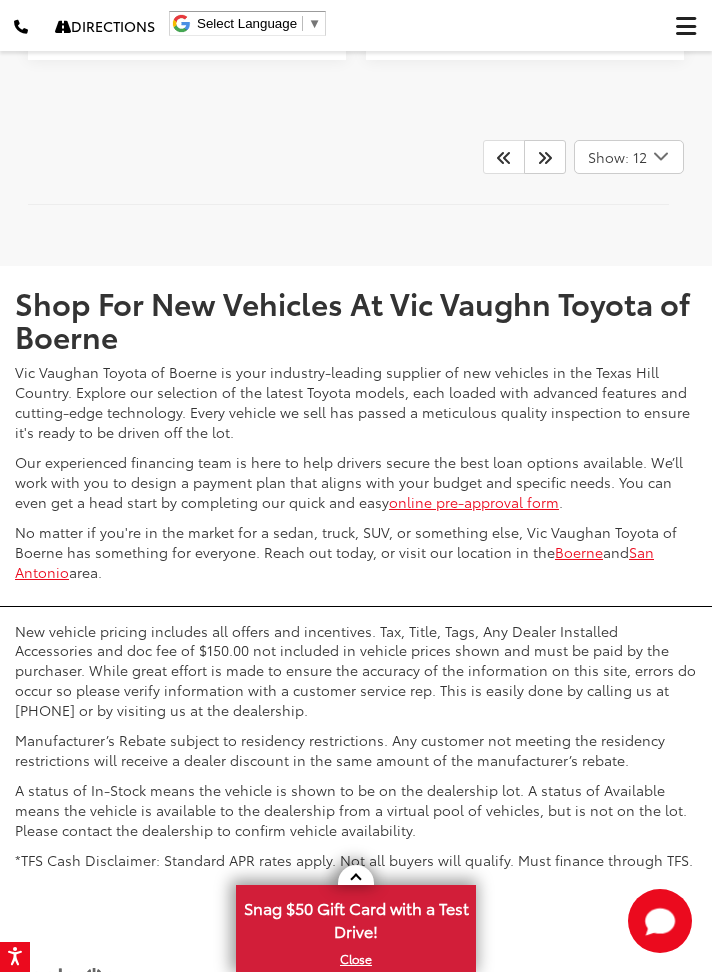 click on "Show: 12" at bounding box center (629, 157) 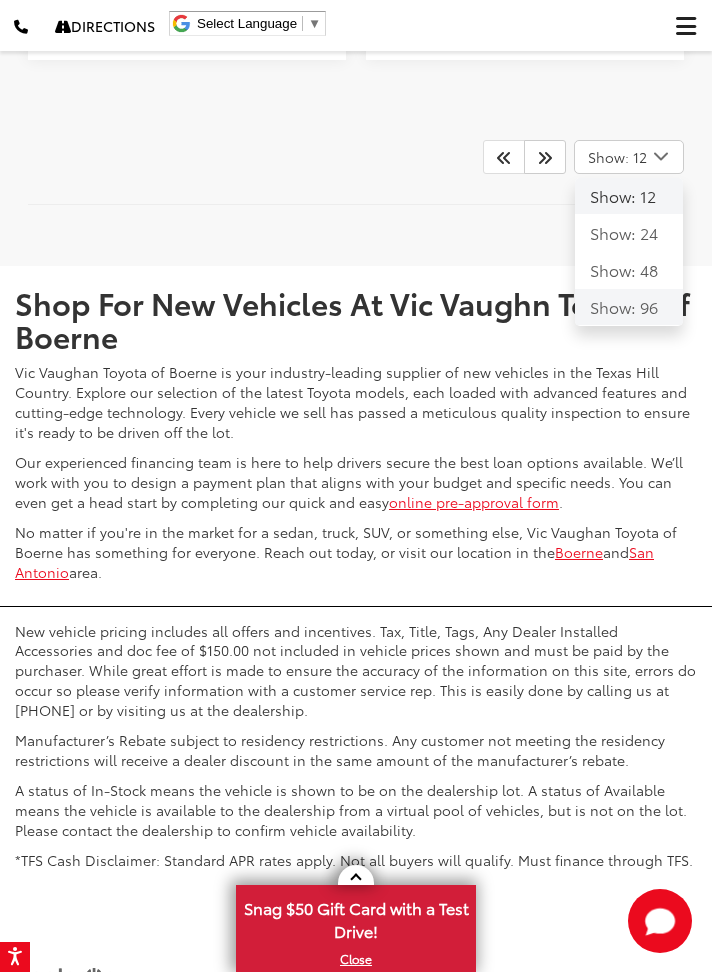 click on "Show: 96" 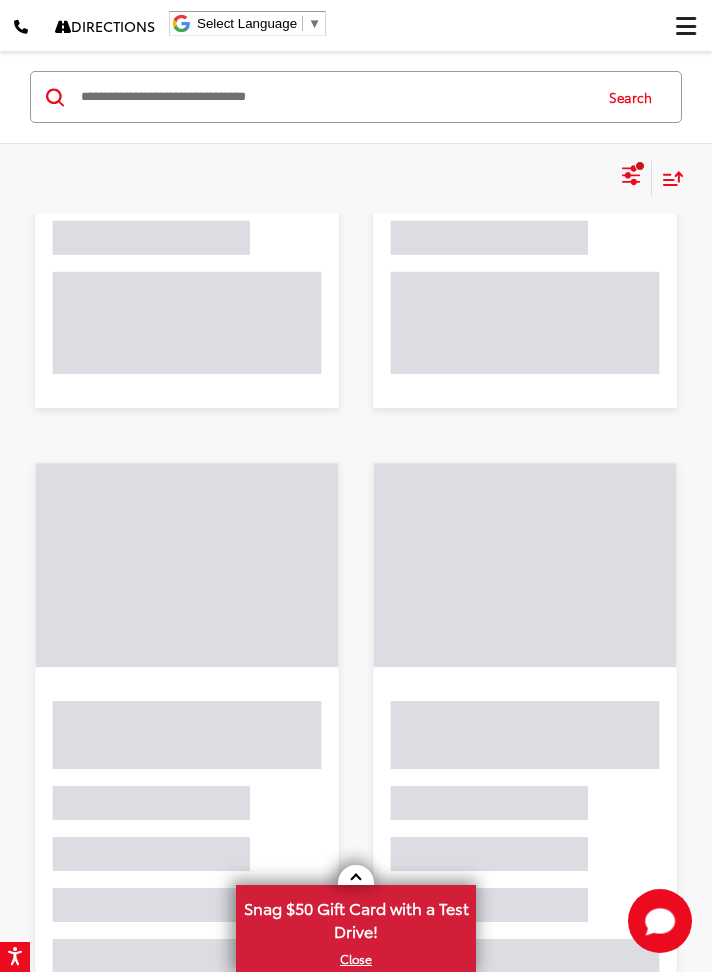 scroll, scrollTop: 152, scrollLeft: 0, axis: vertical 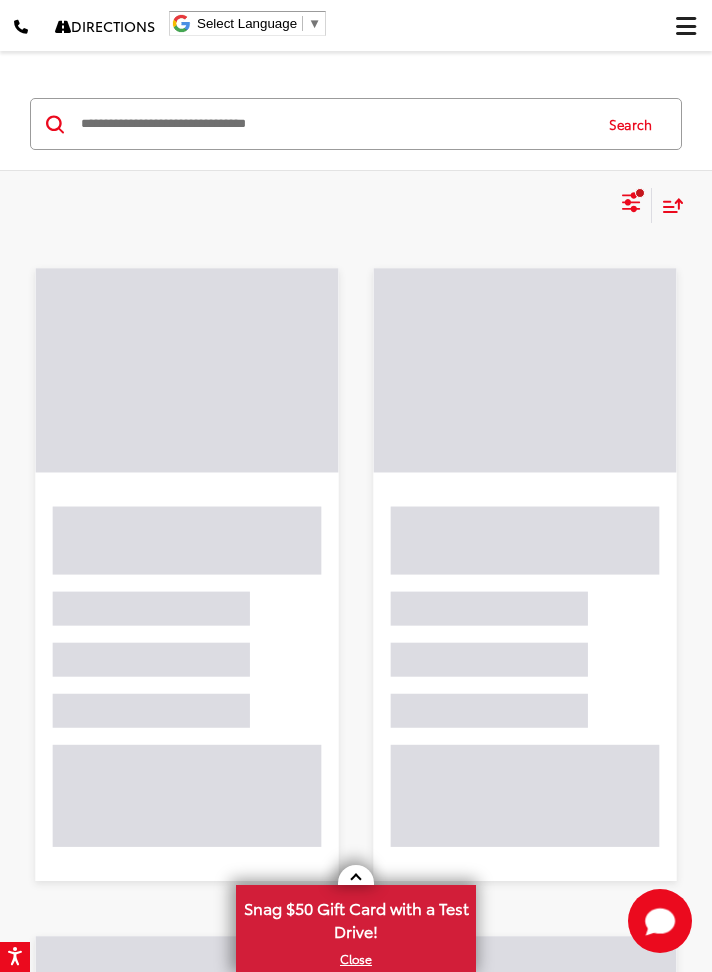 click 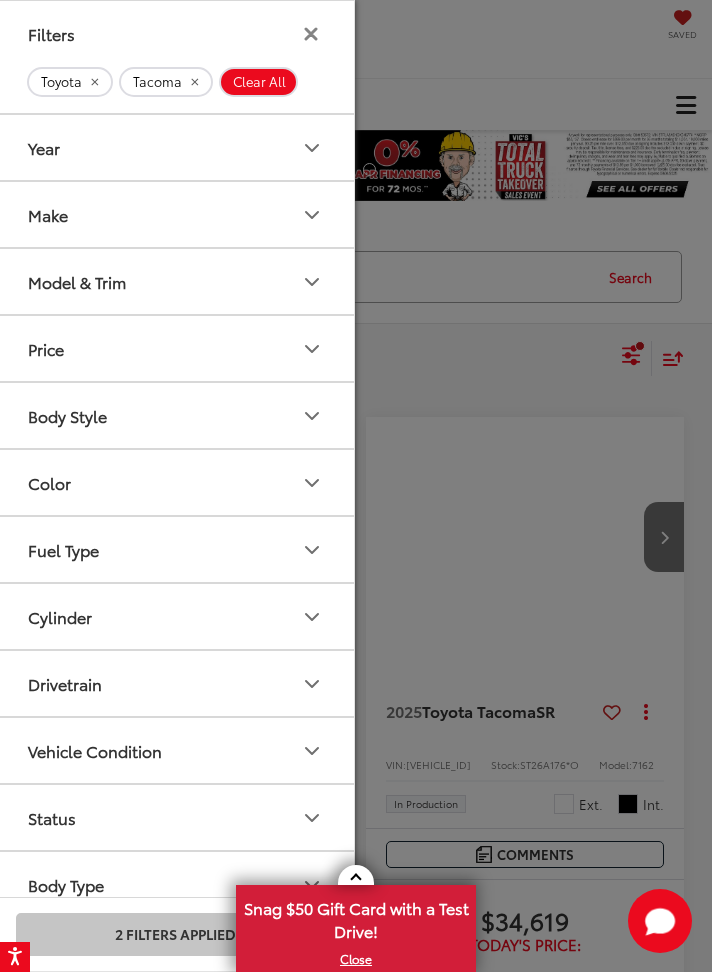 scroll, scrollTop: 0, scrollLeft: 0, axis: both 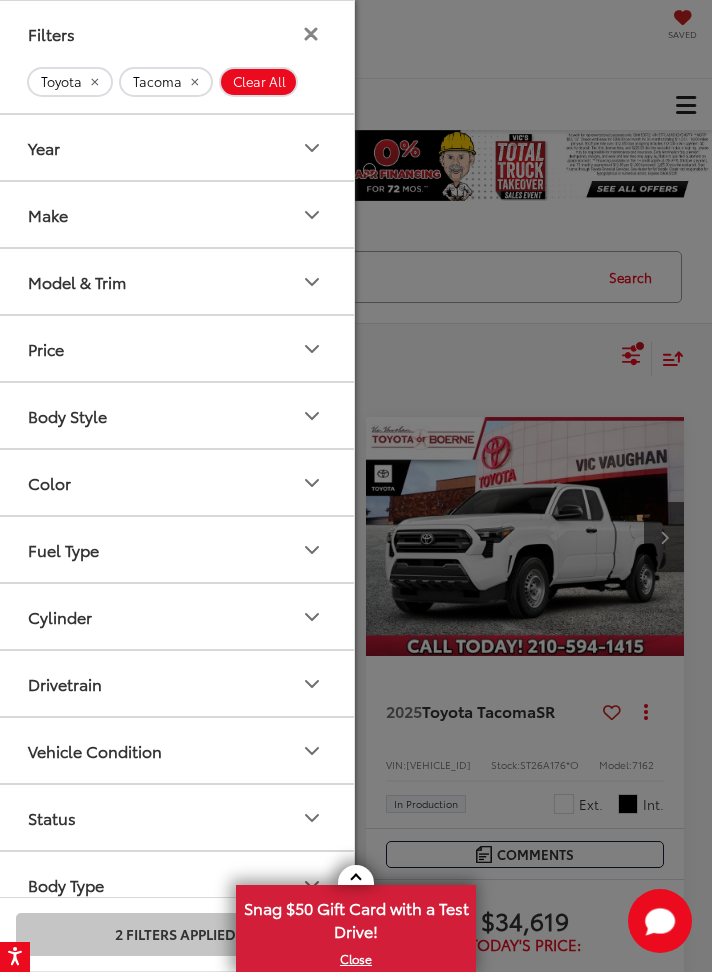 click on "Model & Trim" at bounding box center (176, 281) 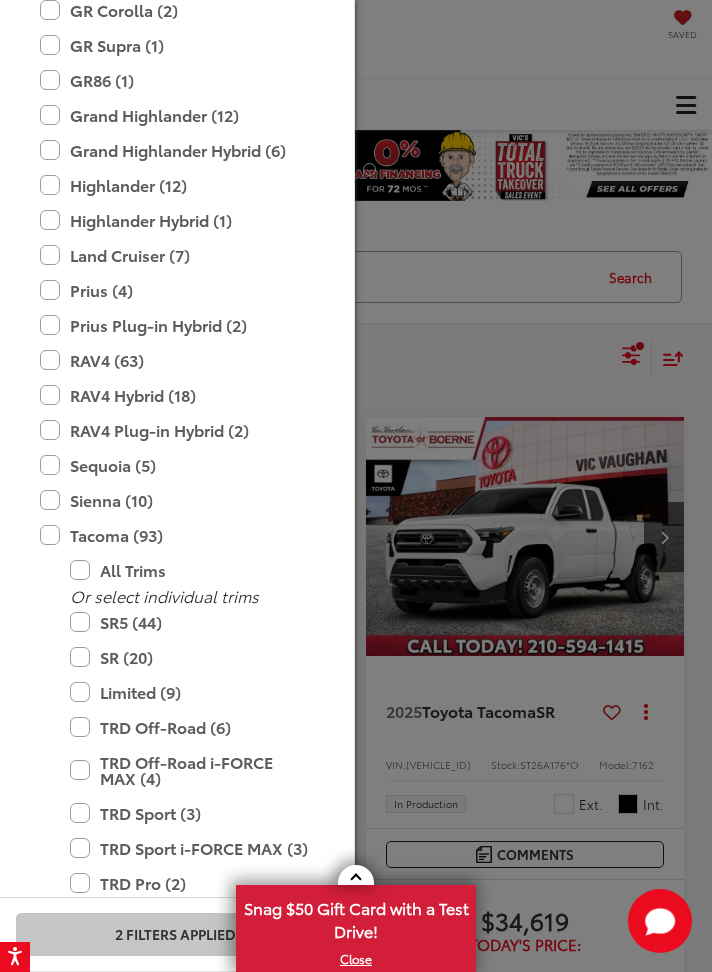 scroll, scrollTop: 688, scrollLeft: 0, axis: vertical 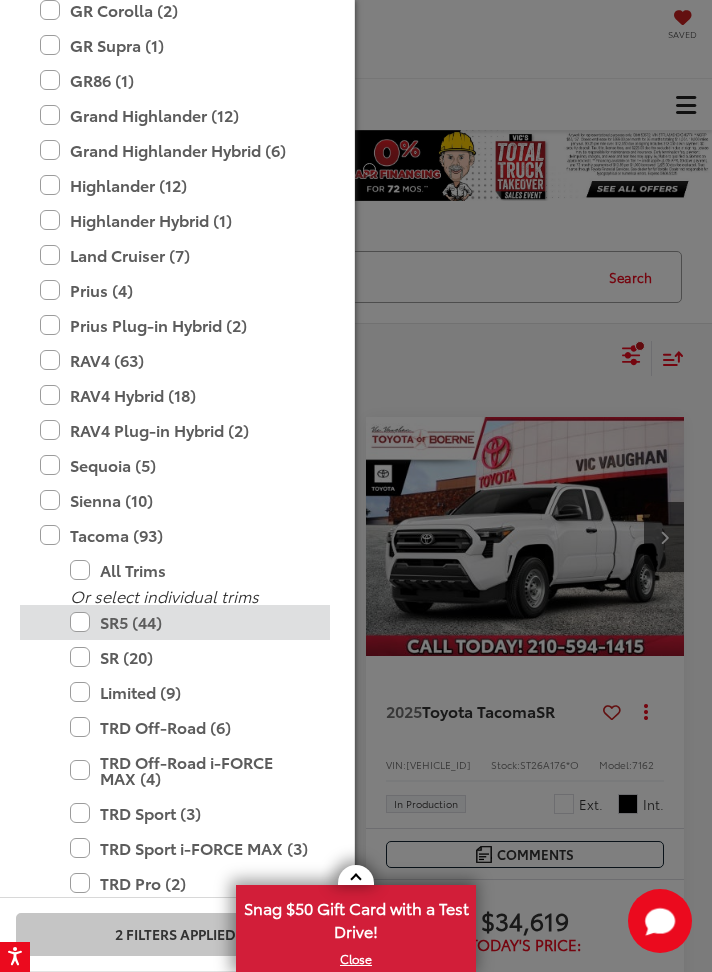 click on "SR5 (44)" at bounding box center [190, 622] 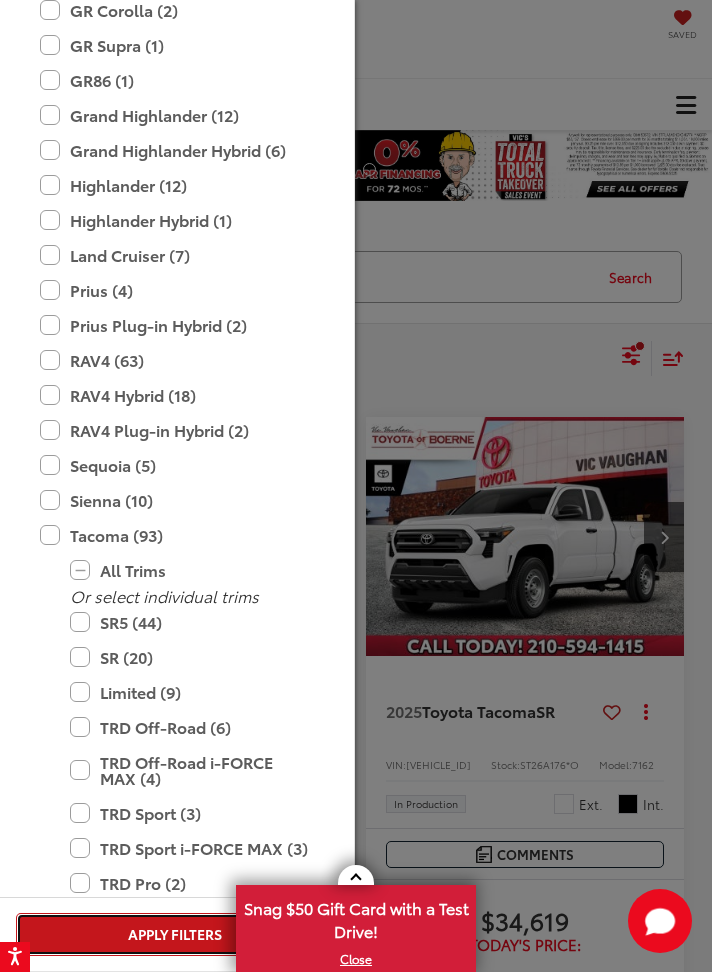 click on "Apply Filters" at bounding box center (175, 934) 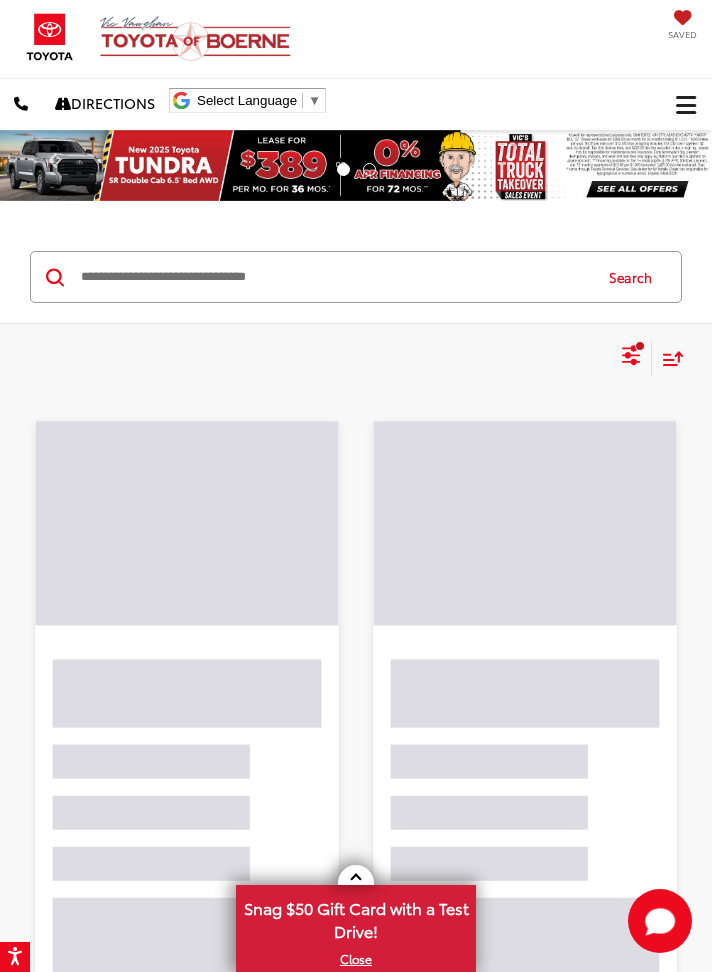 scroll, scrollTop: 688, scrollLeft: 0, axis: vertical 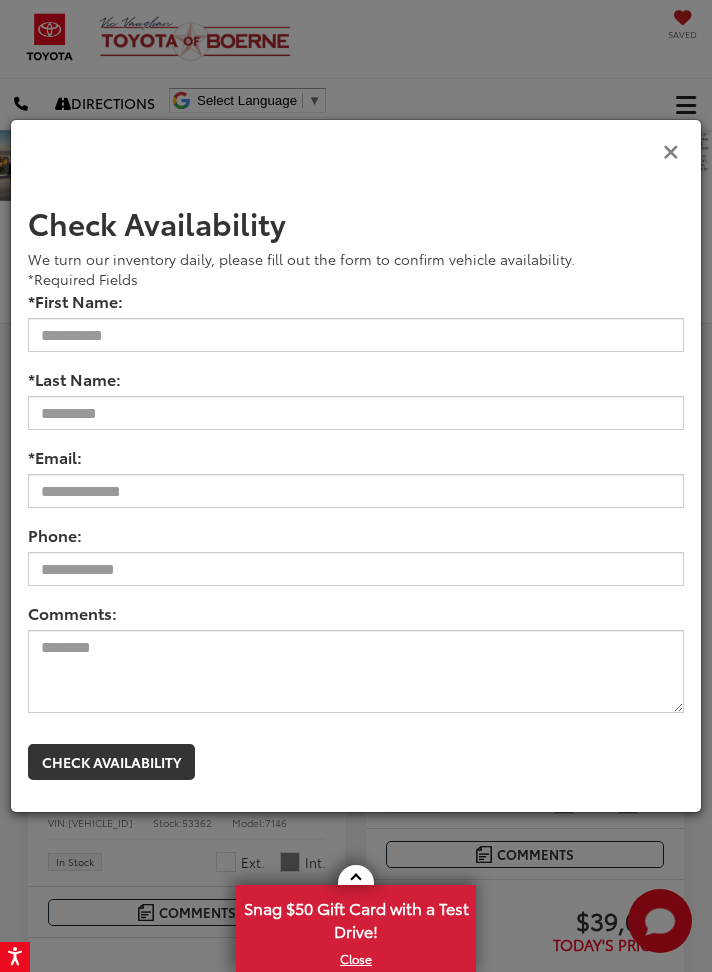 click at bounding box center [671, 150] 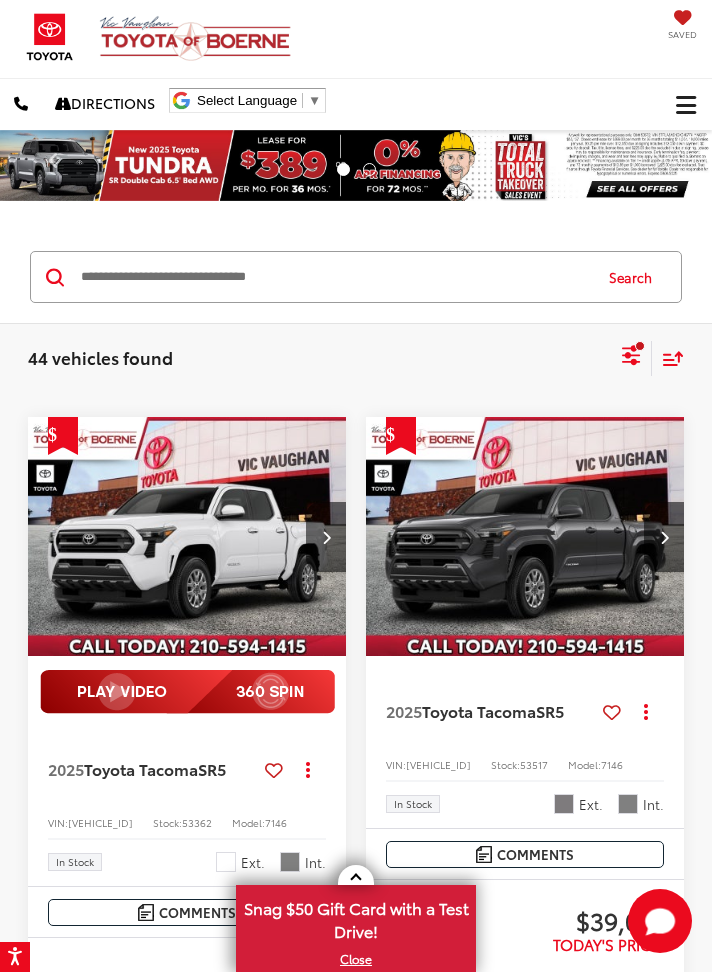 click at bounding box center (187, 537) 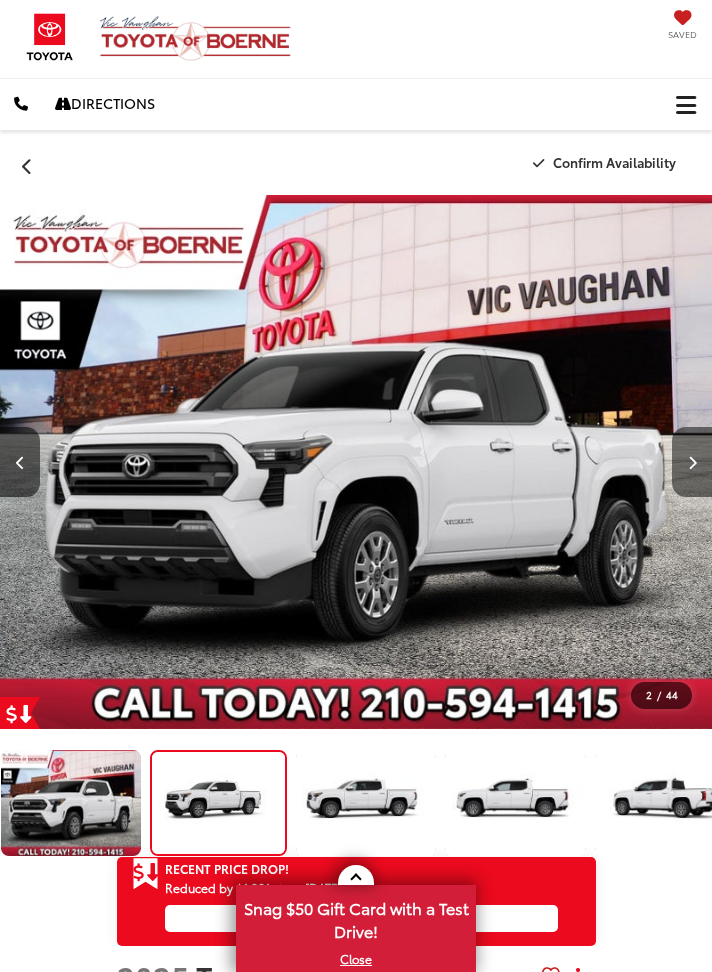 click at bounding box center [692, 462] 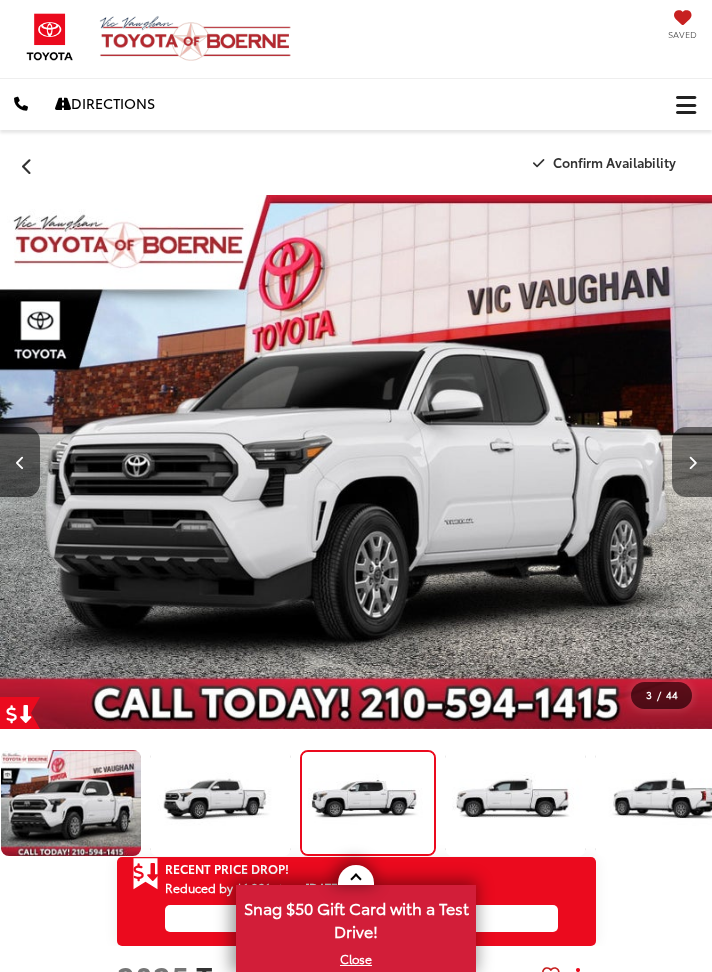 scroll, scrollTop: 0, scrollLeft: 0, axis: both 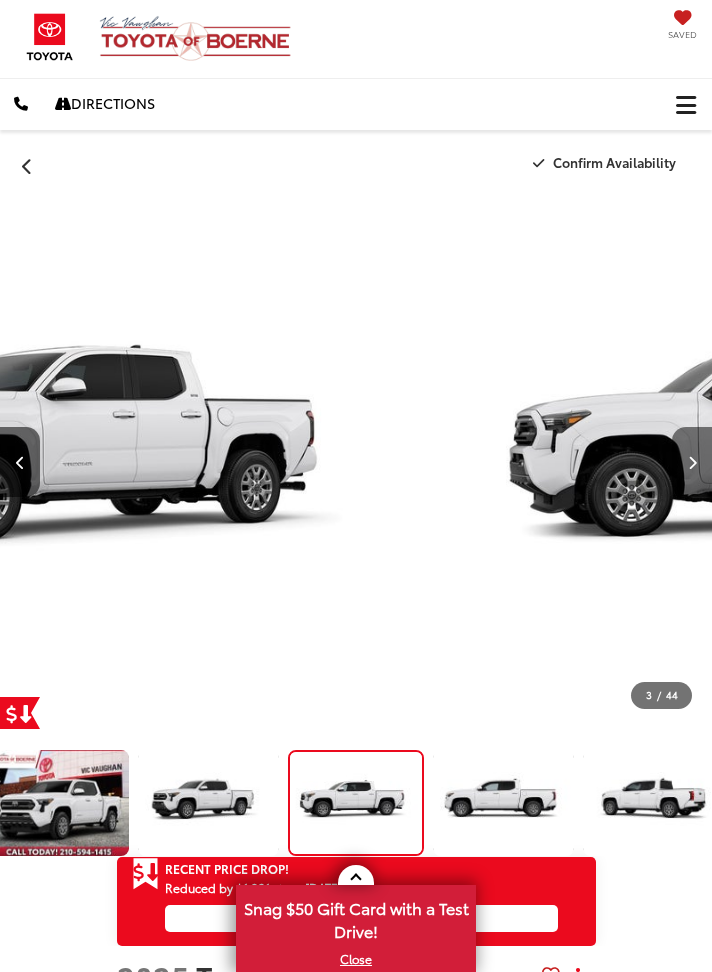 click at bounding box center [692, 462] 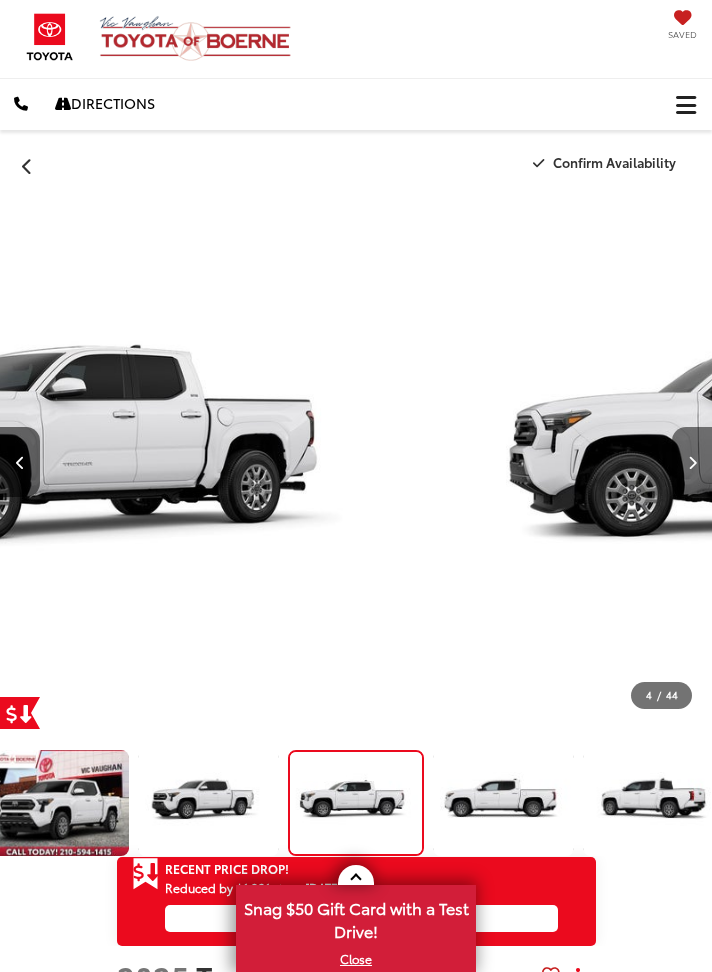 click at bounding box center (692, 462) 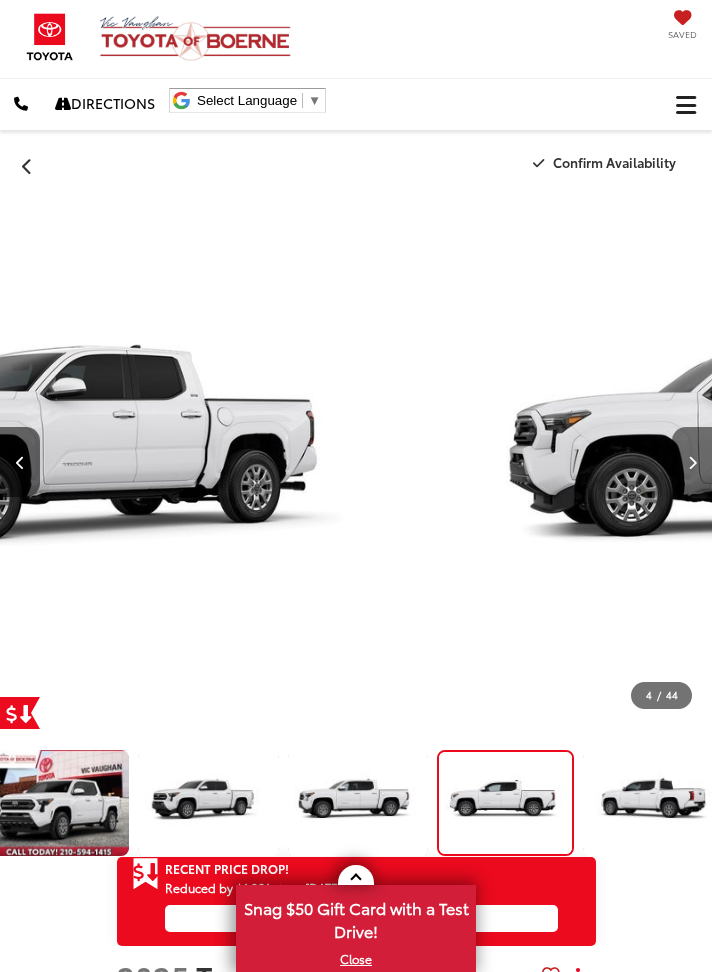 scroll, scrollTop: 0, scrollLeft: 12, axis: horizontal 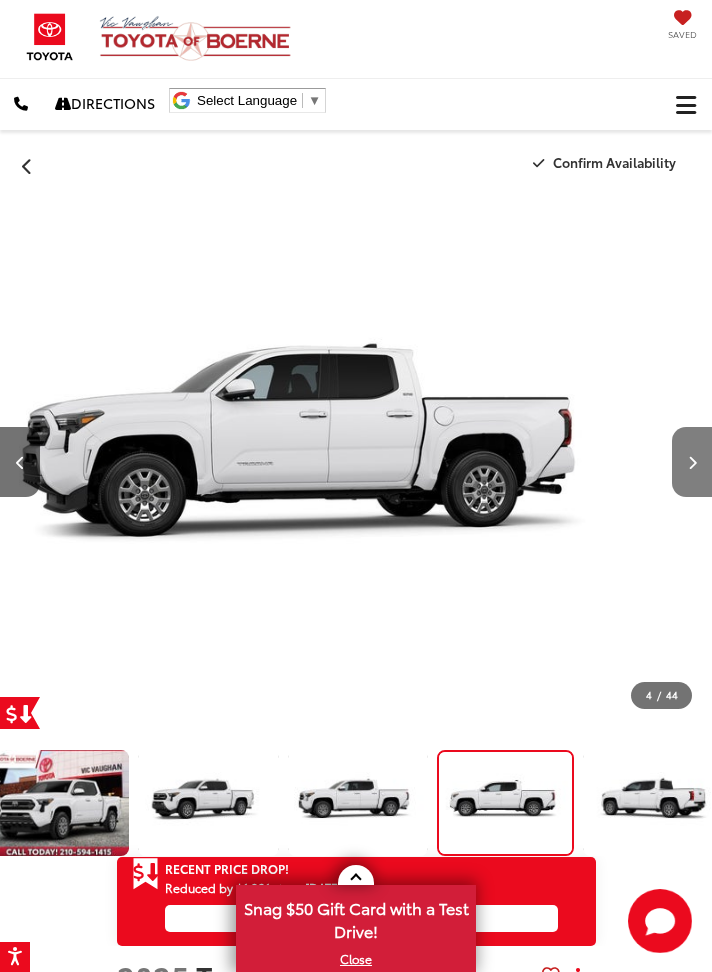 click at bounding box center [692, 462] 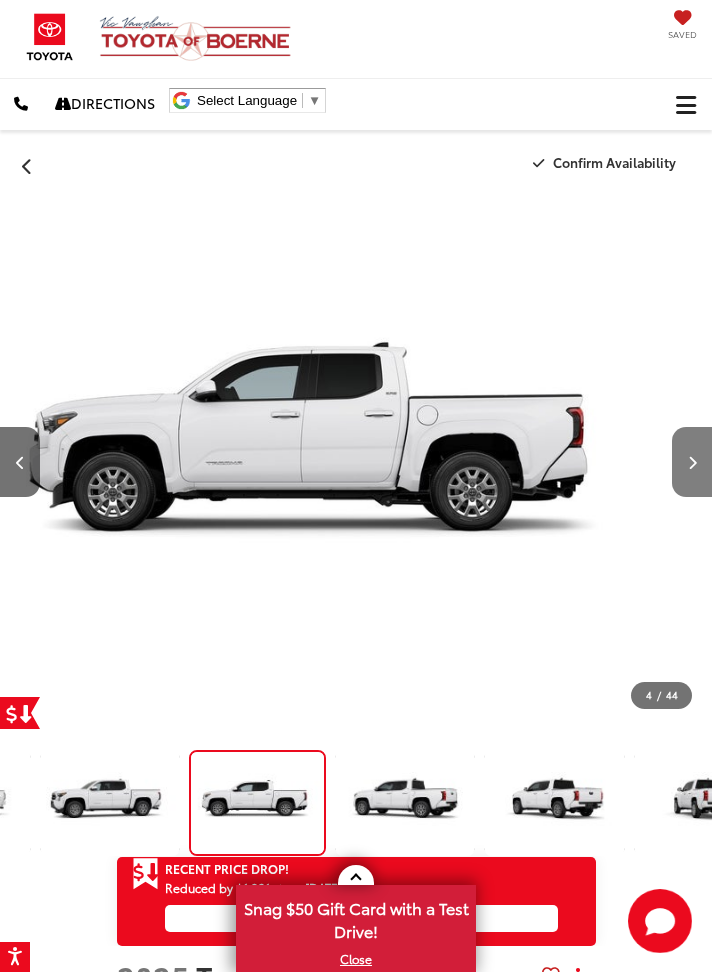 scroll, scrollTop: 0, scrollLeft: 0, axis: both 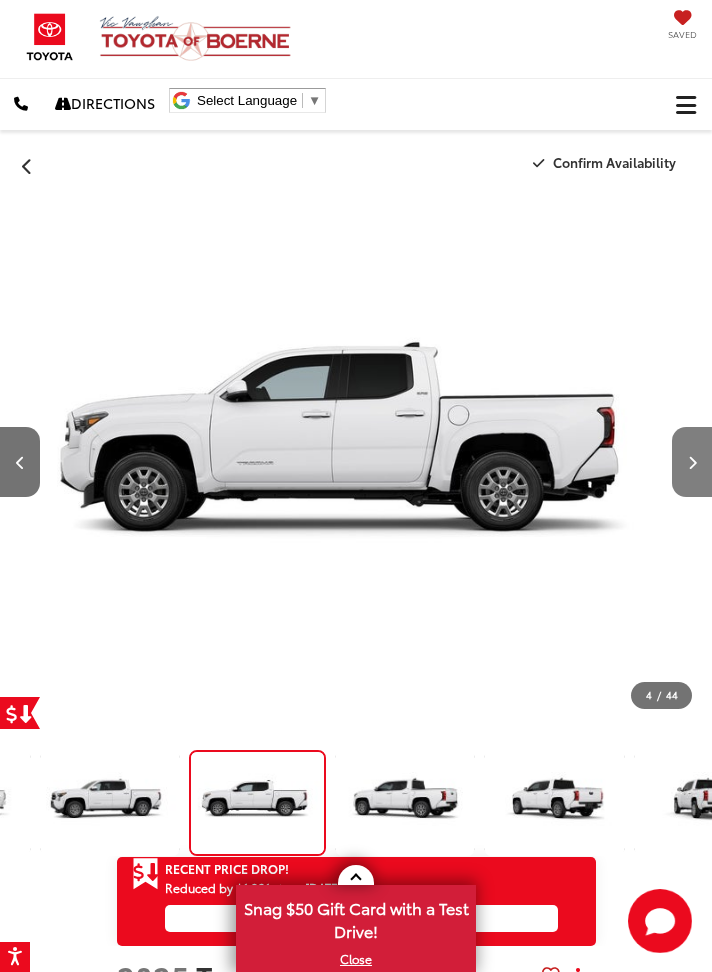 click at bounding box center [692, 462] 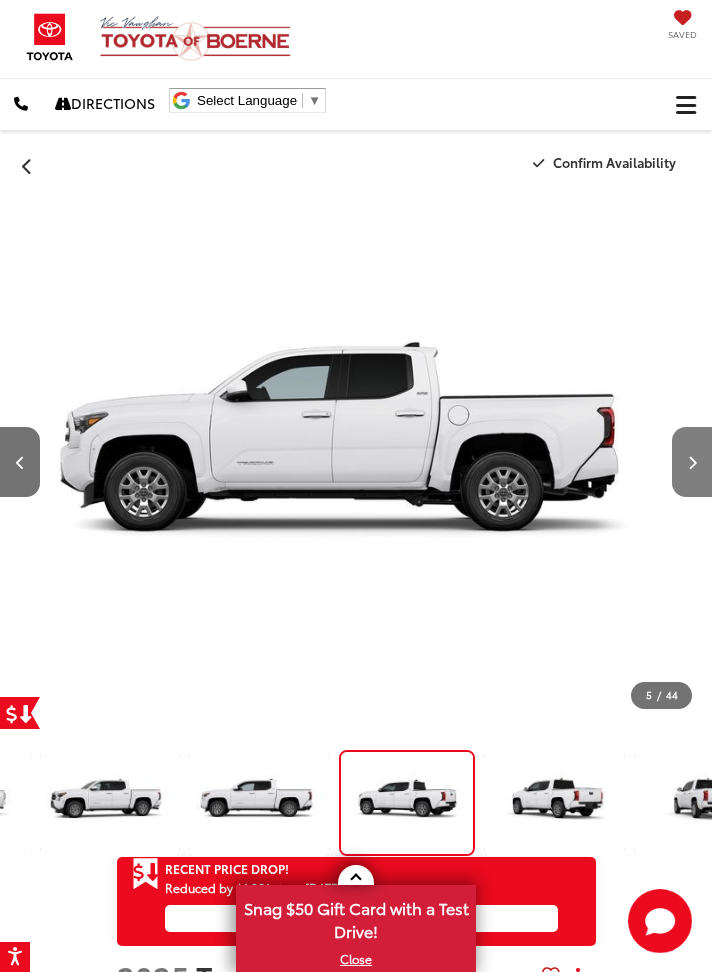scroll, scrollTop: 0, scrollLeft: 219, axis: horizontal 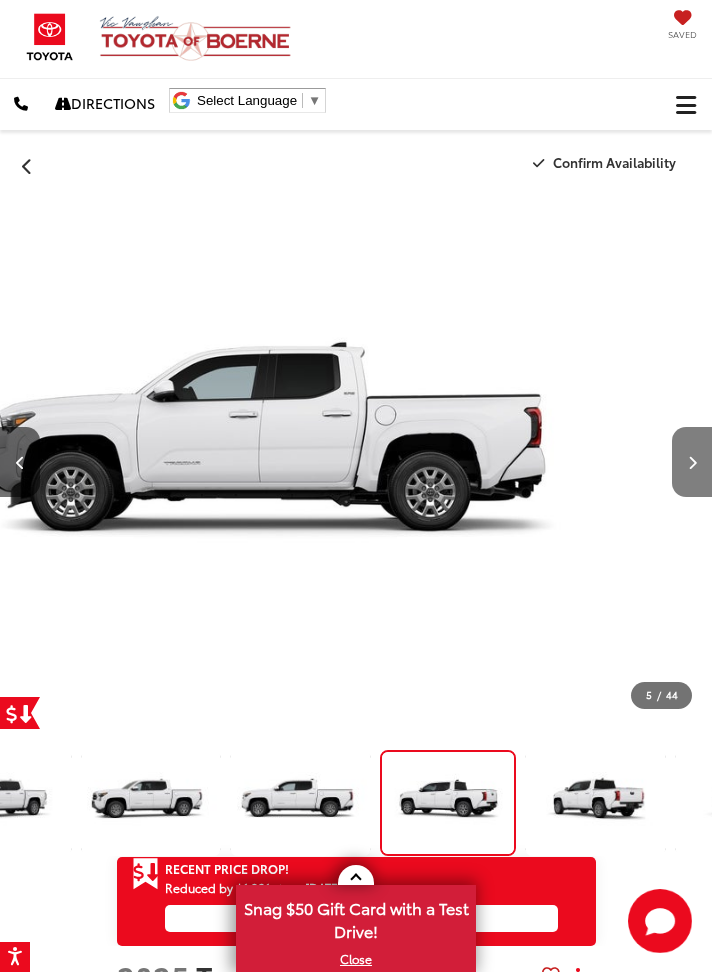 click at bounding box center (692, 462) 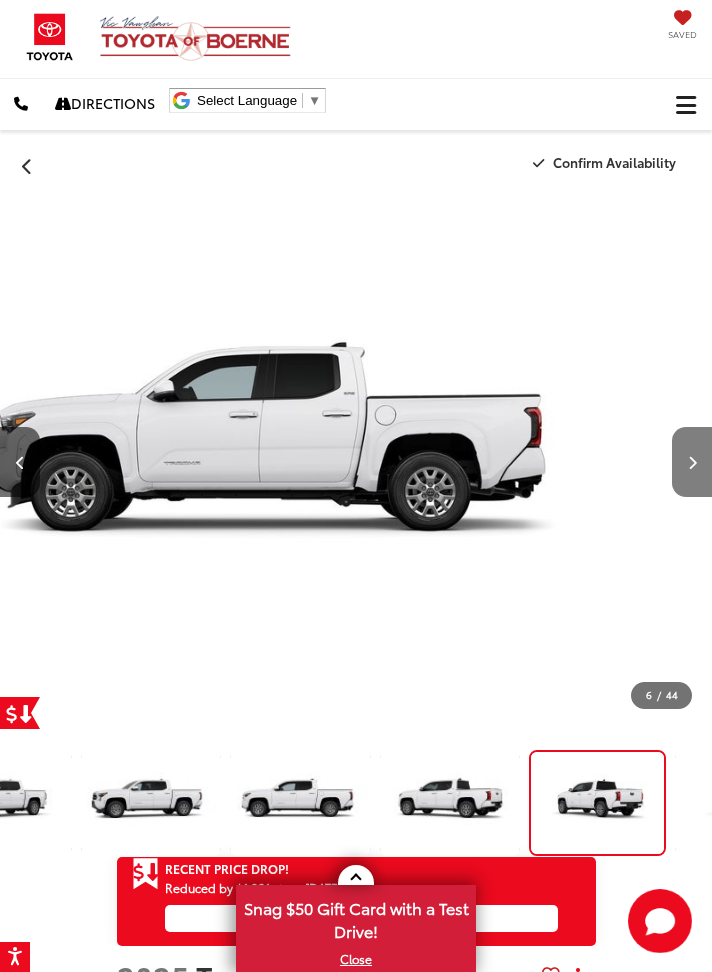 scroll, scrollTop: 0, scrollLeft: 2851, axis: horizontal 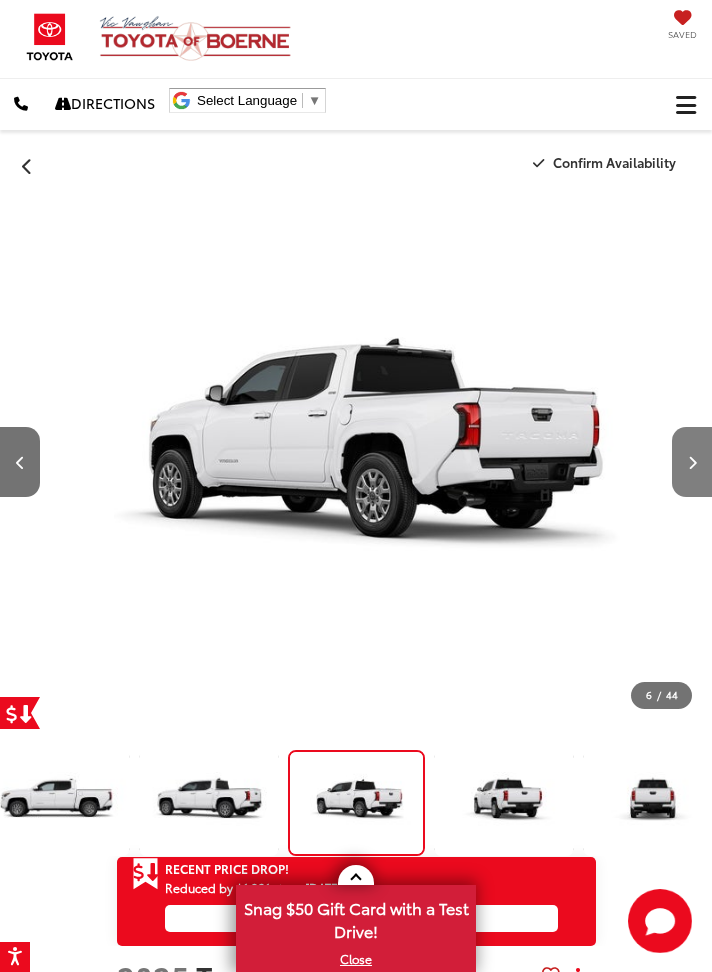 click at bounding box center (692, 462) 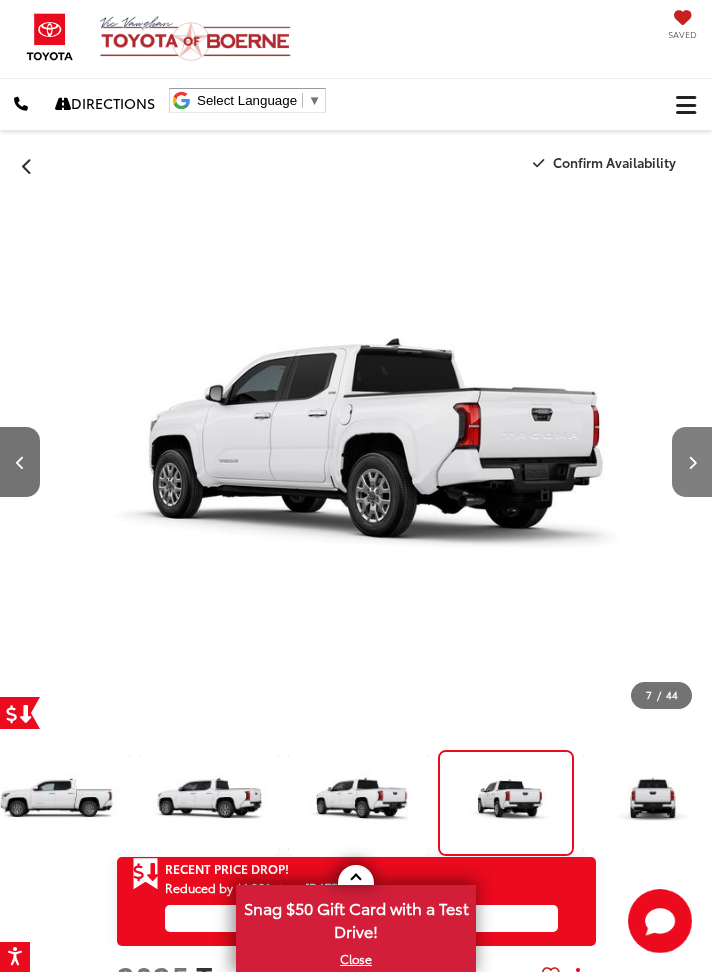 scroll, scrollTop: 0, scrollLeft: 3740, axis: horizontal 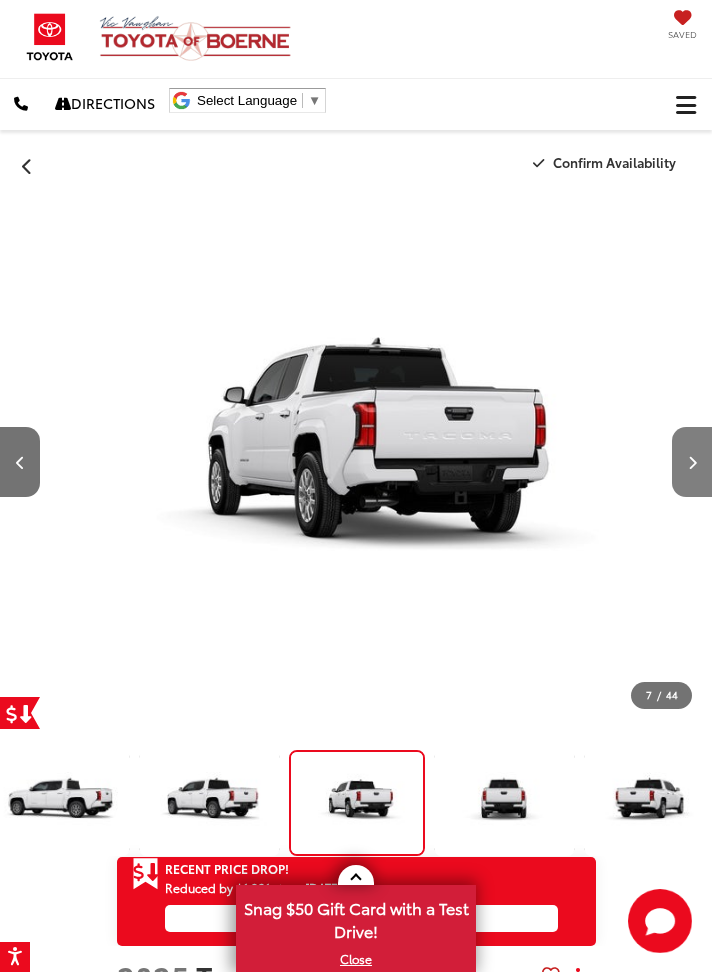 click at bounding box center [692, 462] 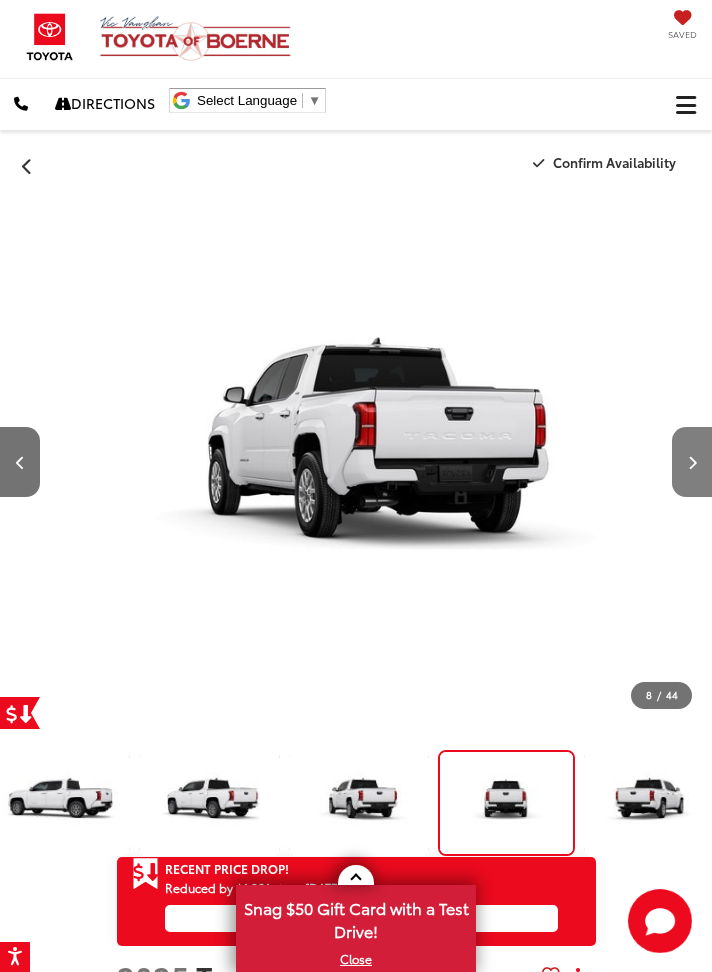 scroll, scrollTop: 0, scrollLeft: 4315, axis: horizontal 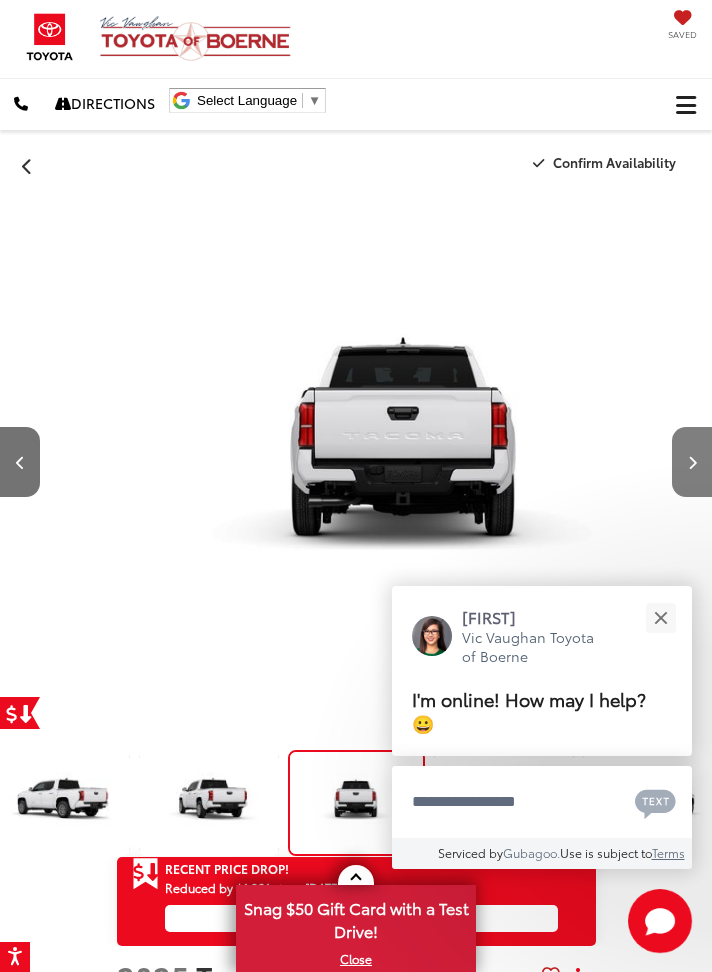 click at bounding box center (692, 462) 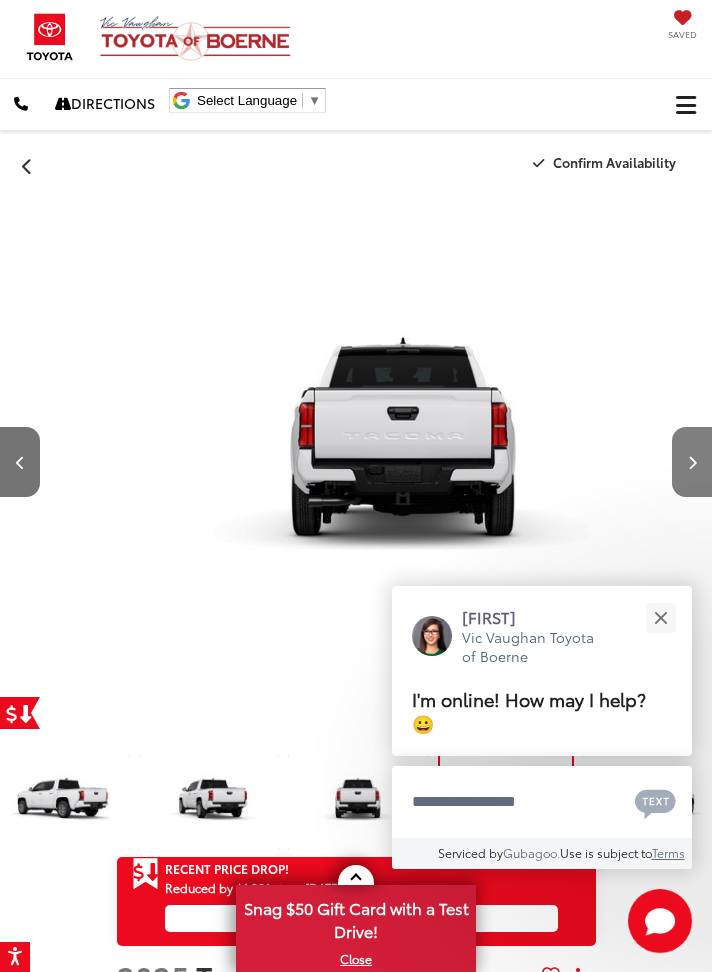 scroll, scrollTop: 0, scrollLeft: 5005, axis: horizontal 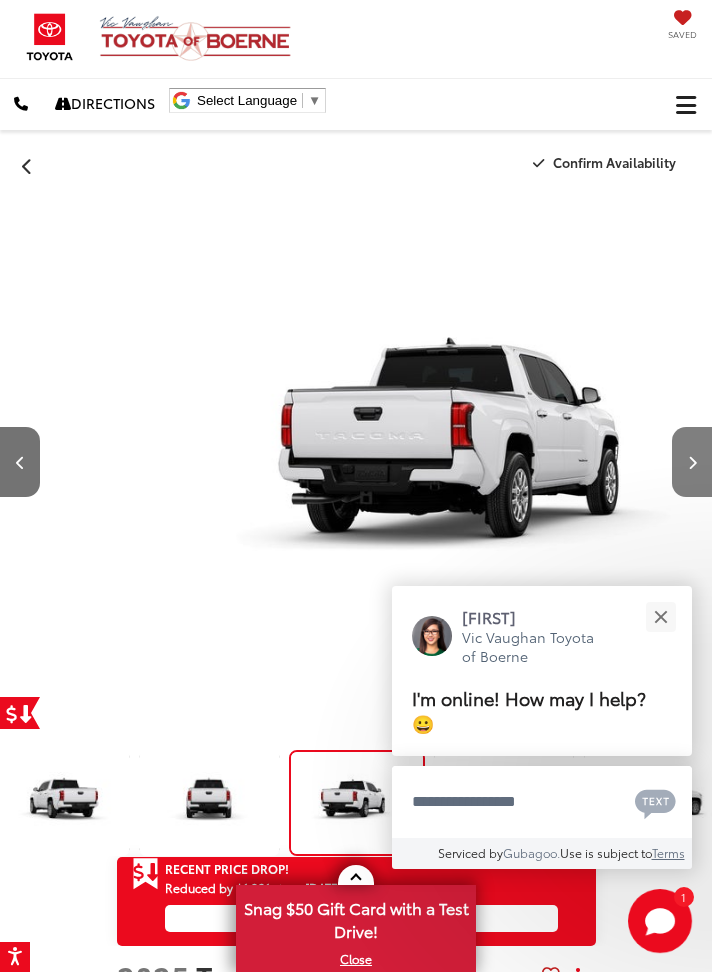 click at bounding box center [692, 462] 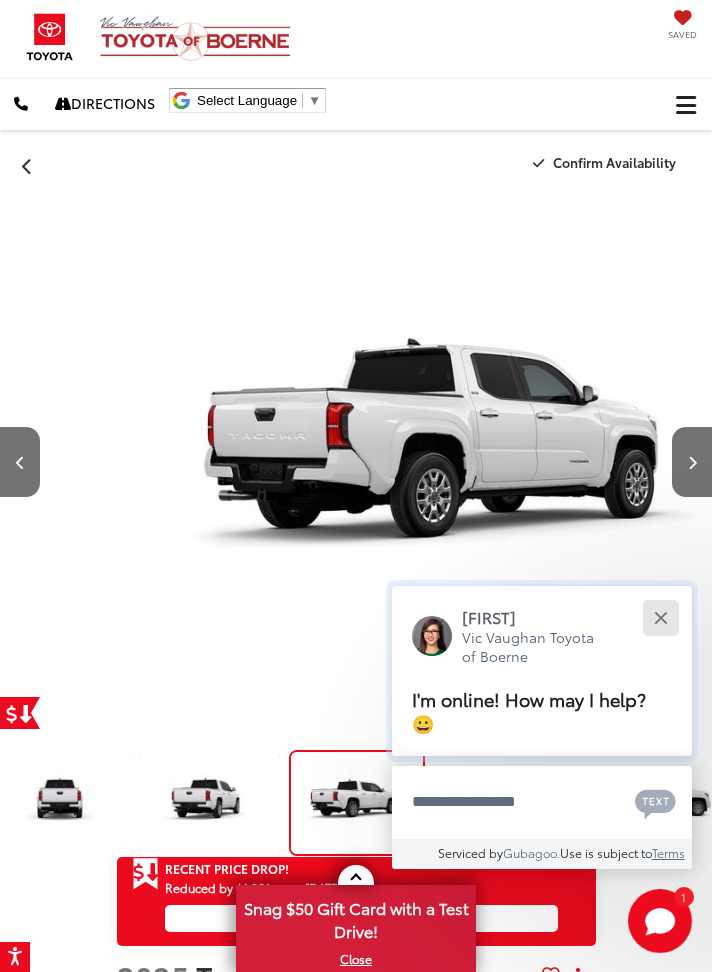 click at bounding box center [660, 617] 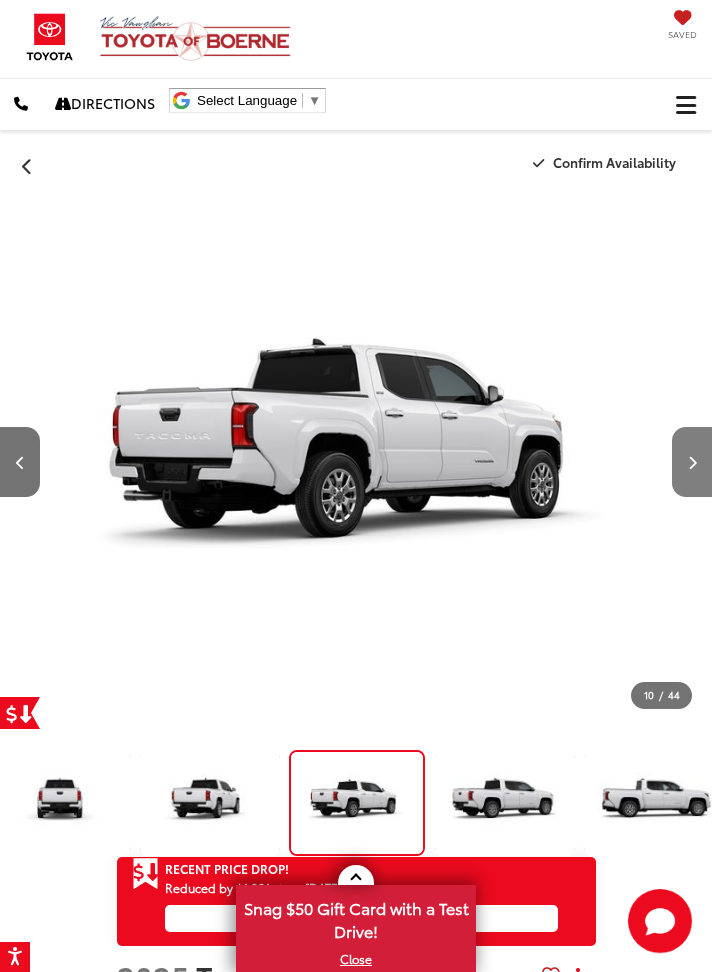 click at bounding box center (692, 462) 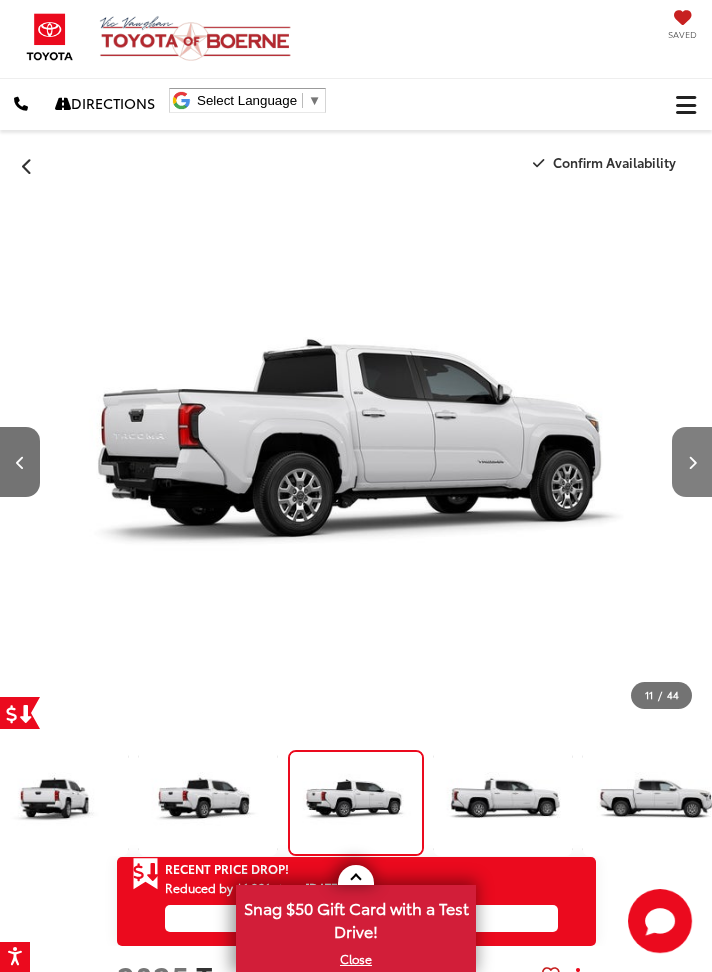 click at bounding box center [692, 462] 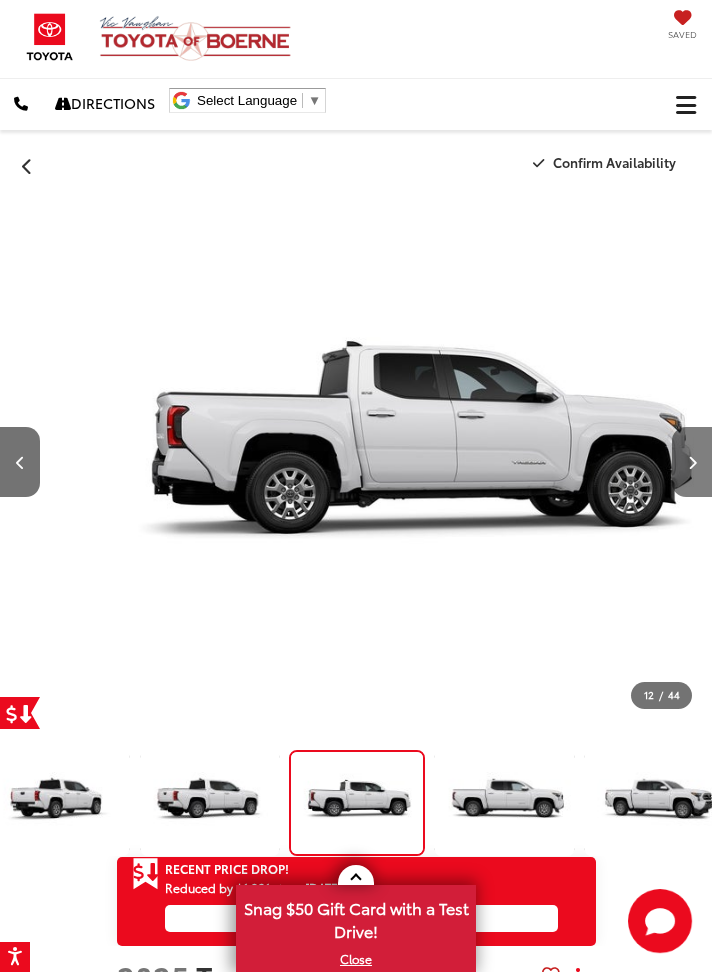 click at bounding box center (692, 462) 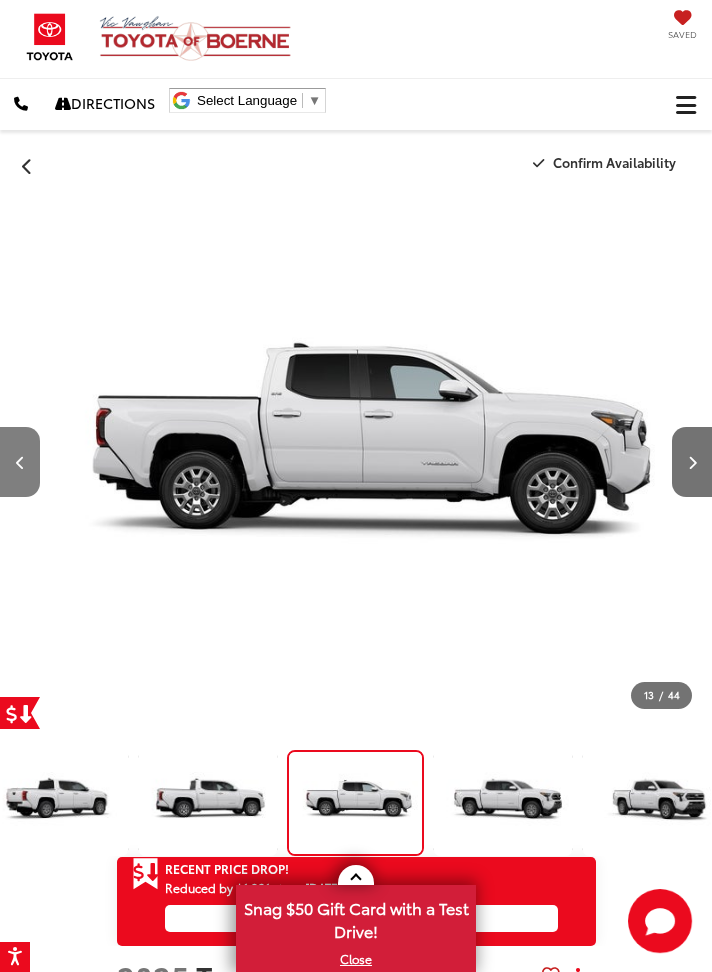 click at bounding box center [20, 462] 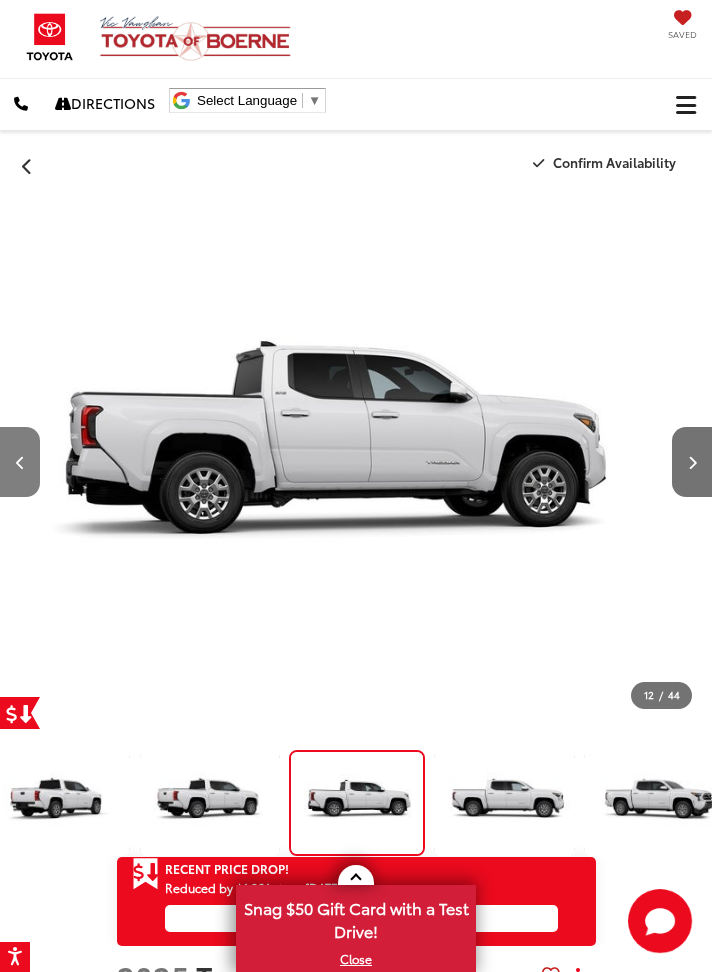 click at bounding box center [20, 462] 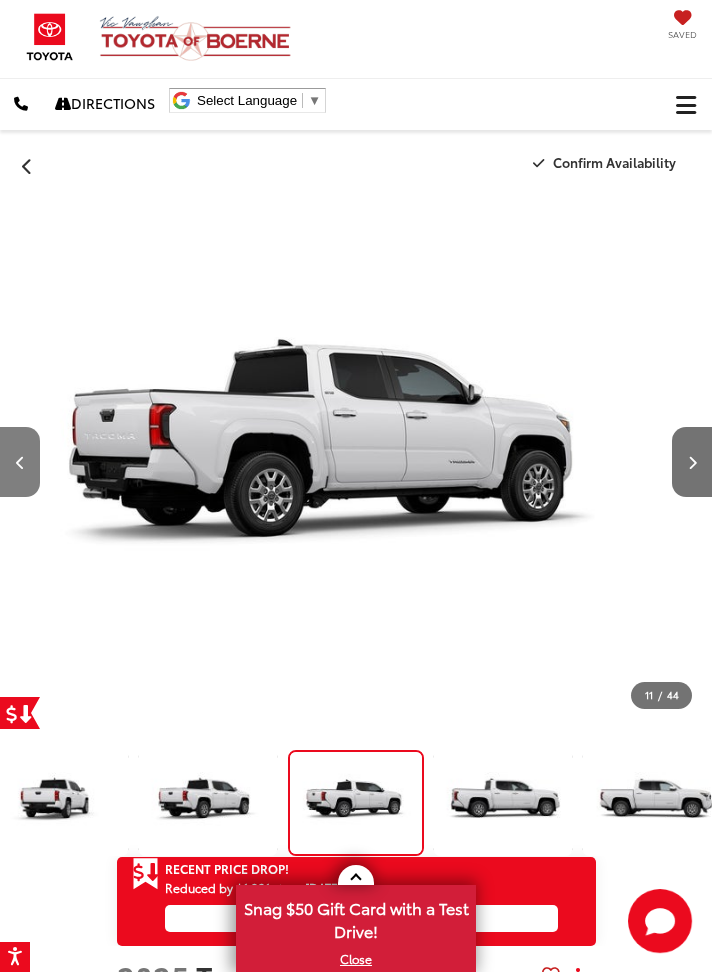 click at bounding box center [20, 462] 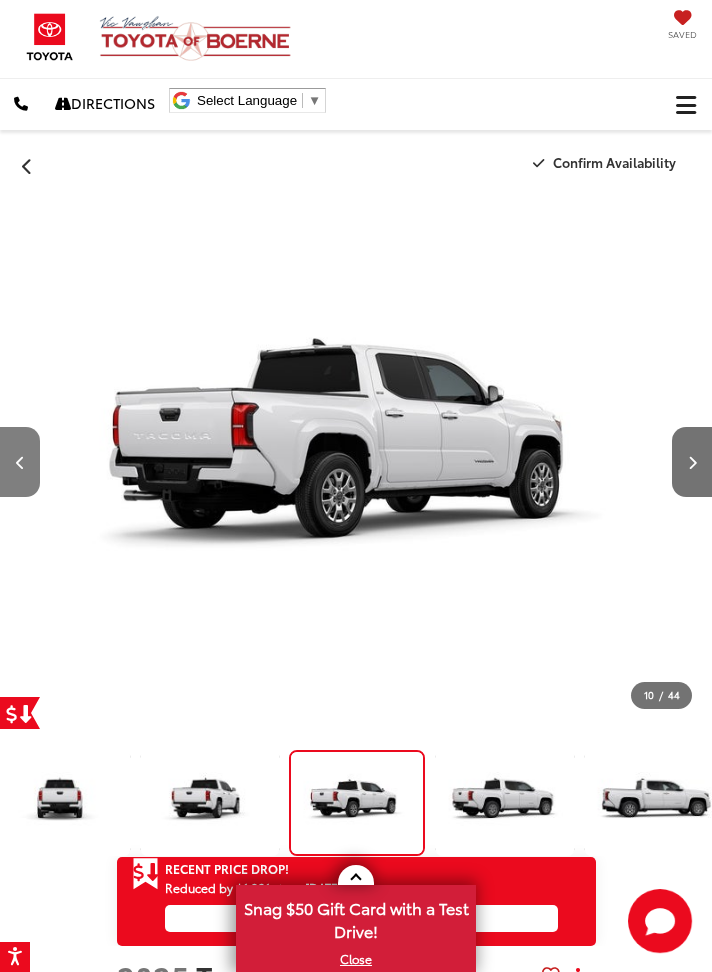 click at bounding box center [20, 462] 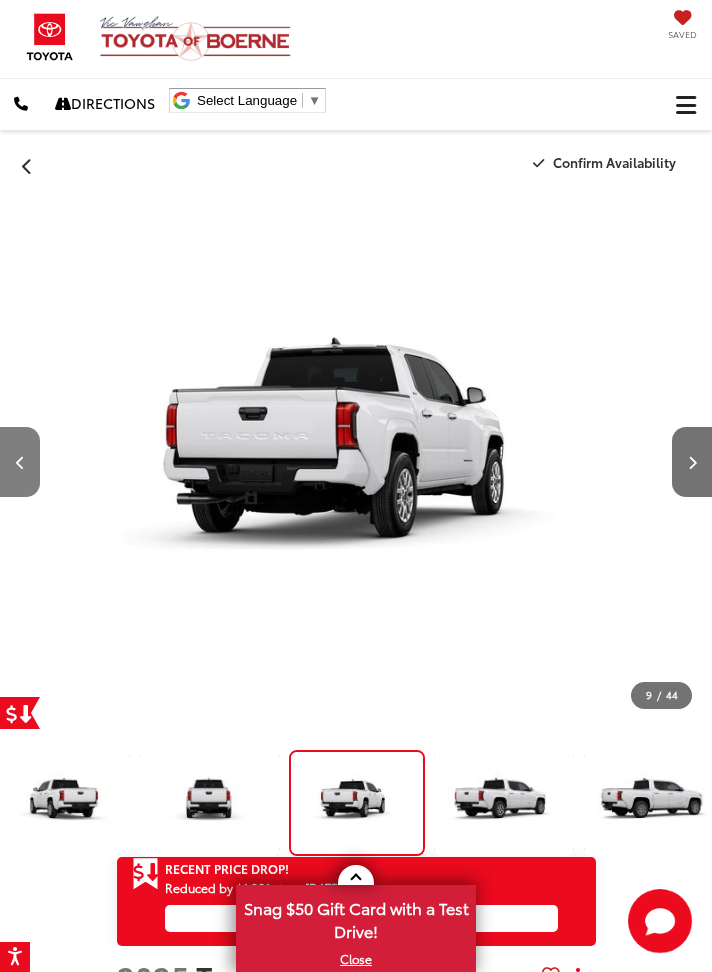 click at bounding box center [20, 462] 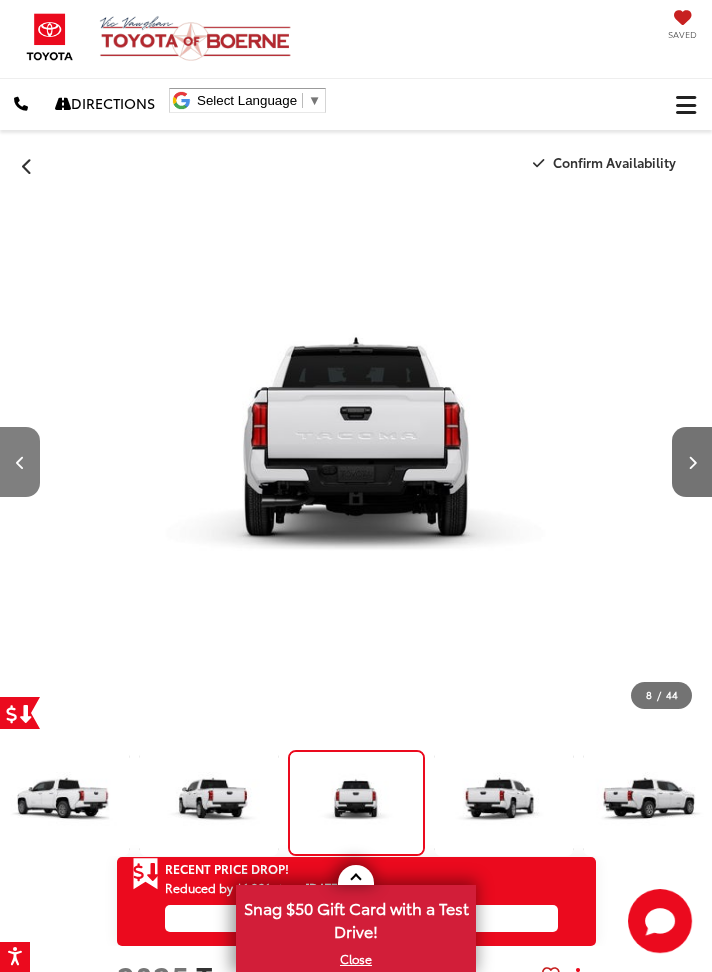 click at bounding box center [20, 462] 